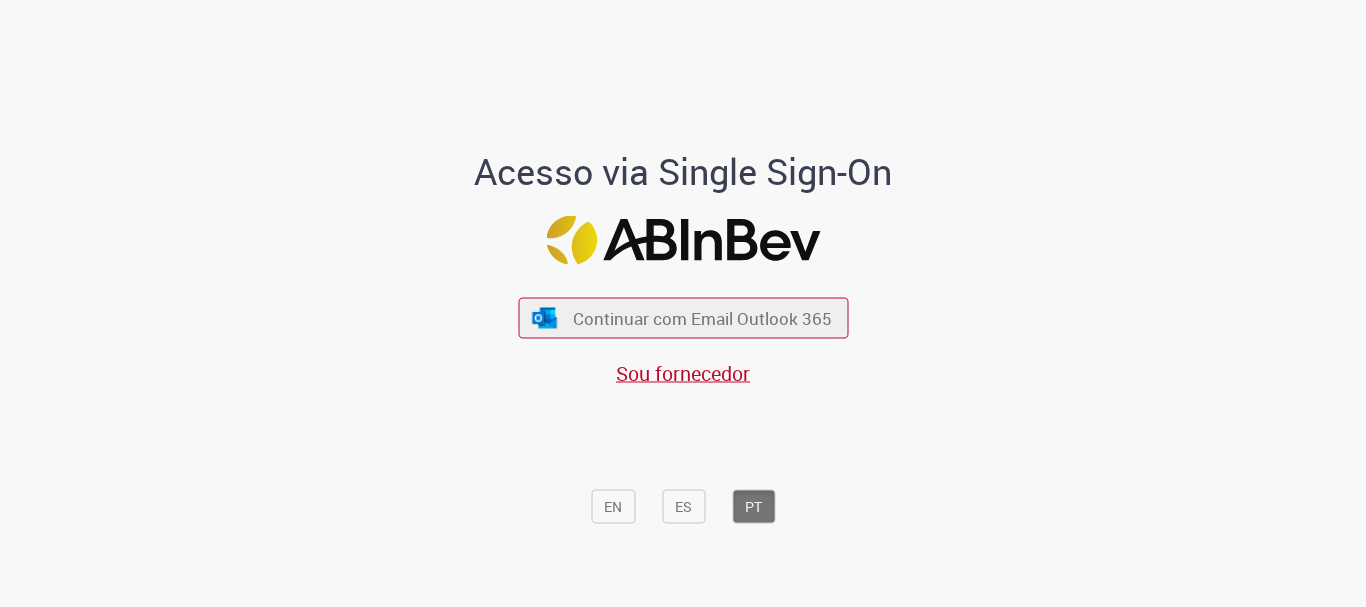 scroll, scrollTop: 0, scrollLeft: 0, axis: both 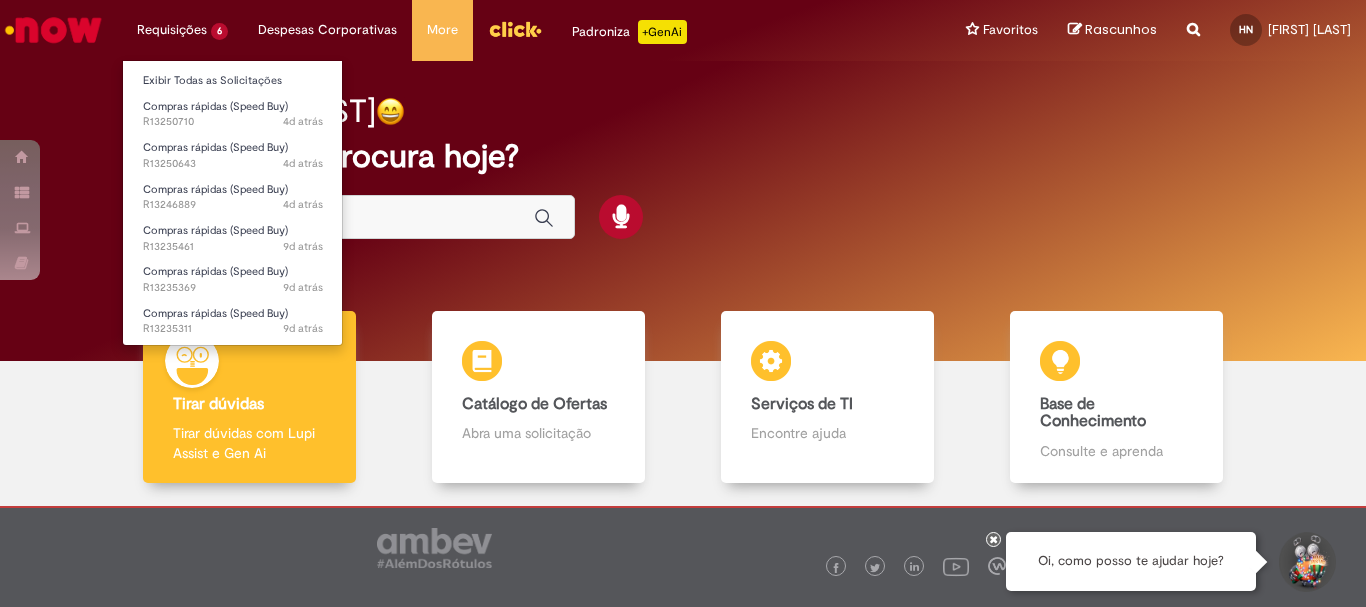 click on "Requisições   6
Exibir Todas as Solicitações
Compras rápidas (Speed Buy)
4d atrás 4 dias atrás  R13250710
Compras rápidas (Speed Buy)
4d atrás 4 dias atrás  R13250643
Compras rápidas (Speed Buy)
4d atrás 4 dias atrás  R13246889
Compras rápidas (Speed Buy)
9d atrás 9 dias atrás  R13235461
Compras rápidas (Speed Buy)
9d atrás 9 dias atrás  R13235369
Compras rápidas (Speed Buy)
9d atrás 9 dias atrás  R13235311" at bounding box center [182, 30] 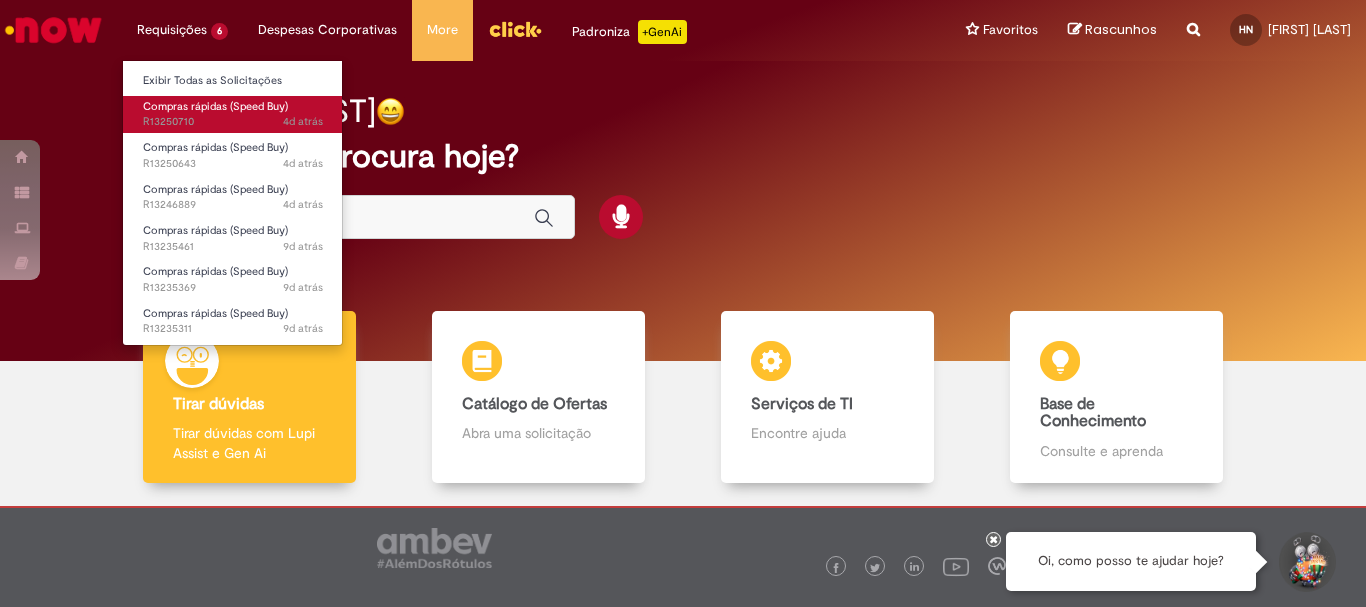 click on "Compras rápidas (Speed Buy)" at bounding box center [215, 106] 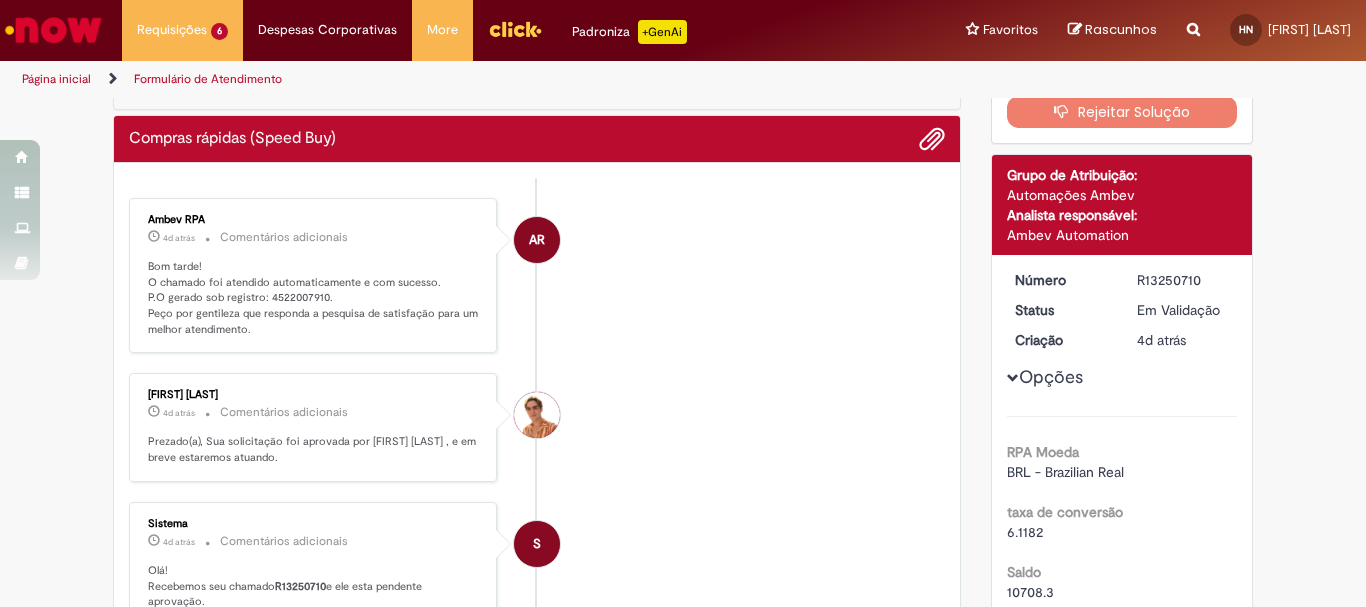 scroll, scrollTop: 0, scrollLeft: 0, axis: both 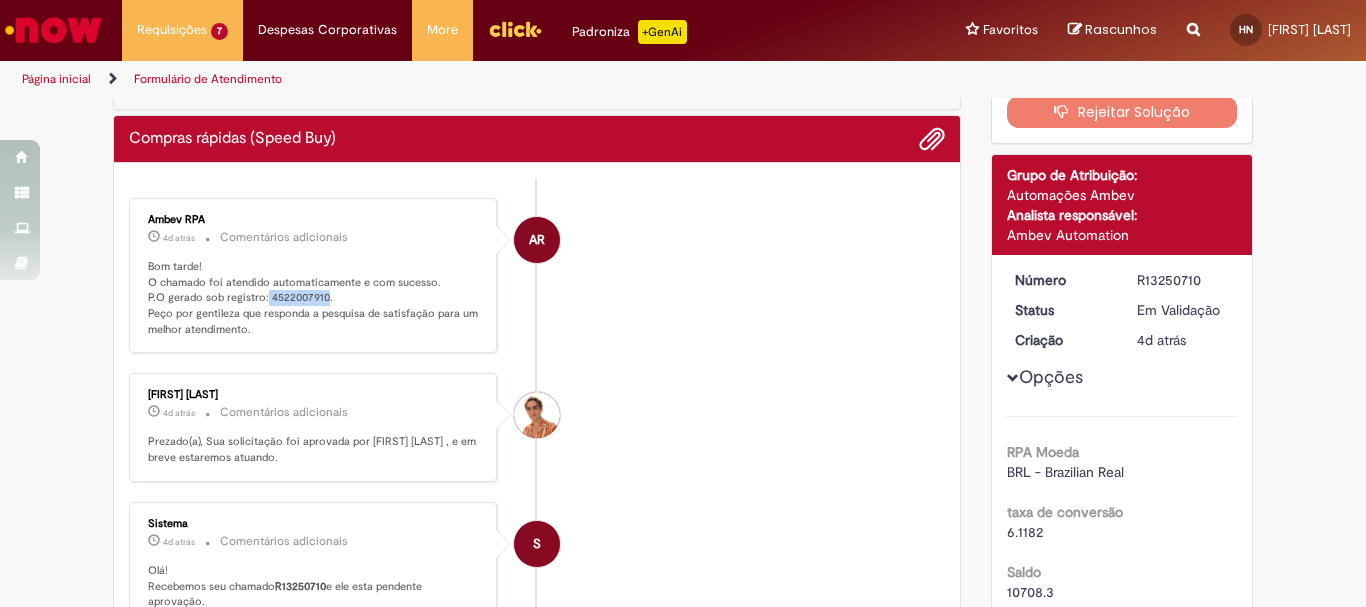 drag, startPoint x: 258, startPoint y: 301, endPoint x: 319, endPoint y: 303, distance: 61.03278 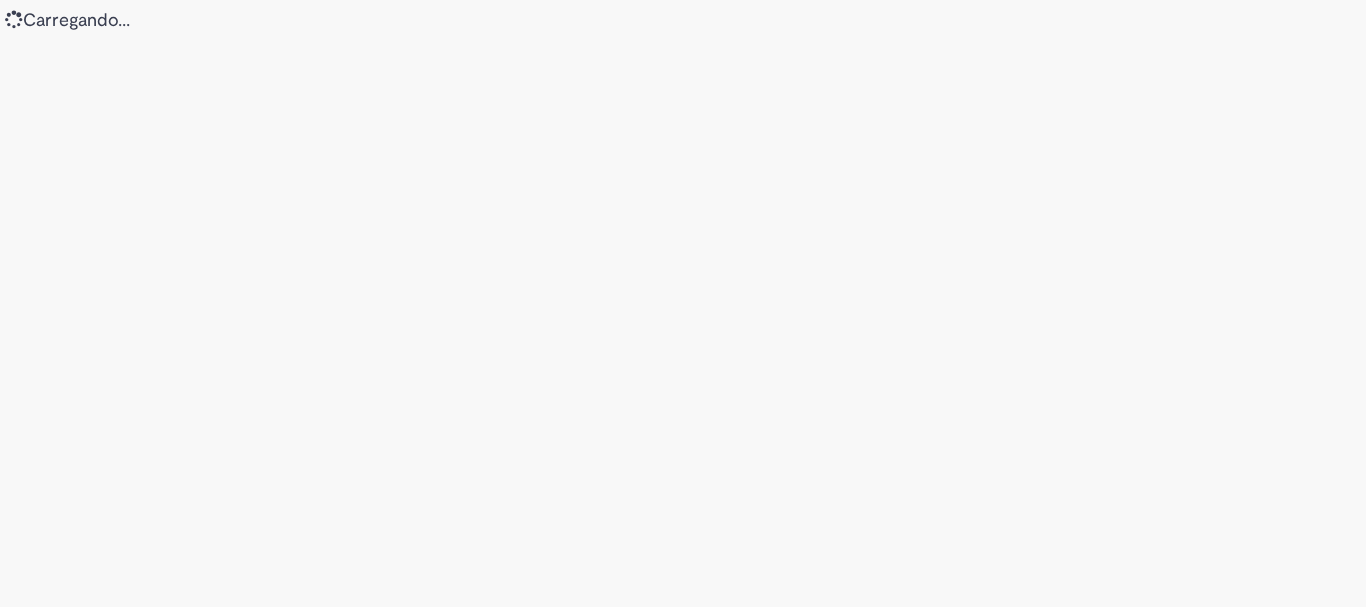 scroll, scrollTop: 0, scrollLeft: 0, axis: both 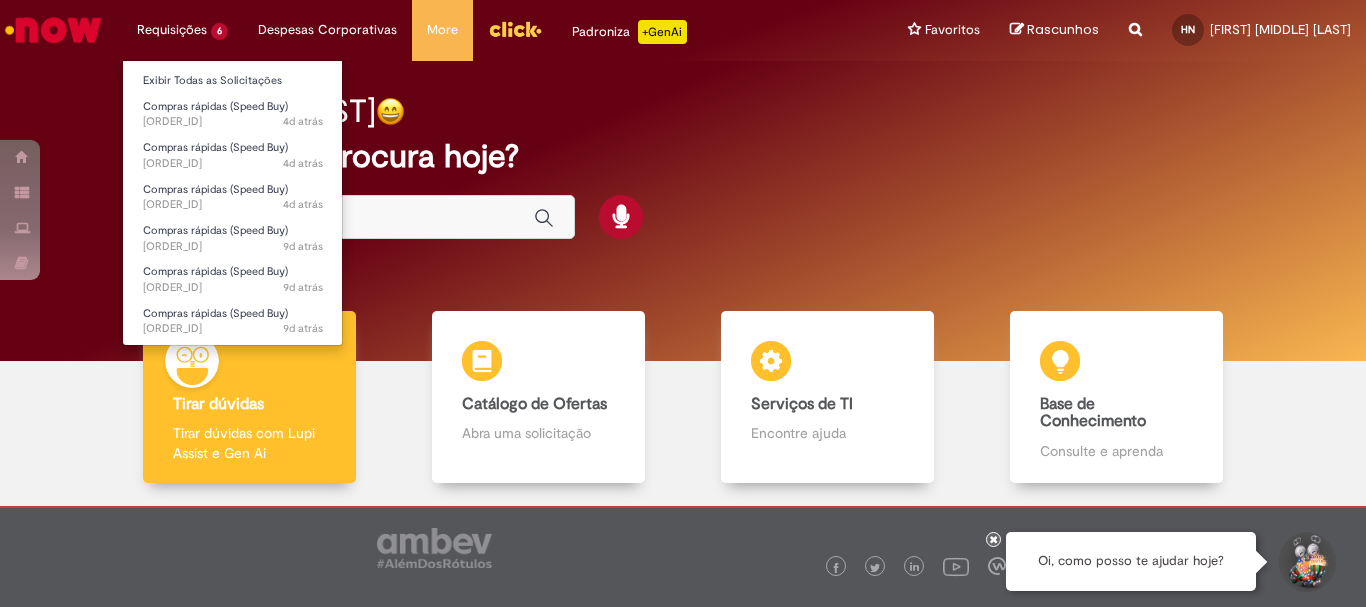 click on "Requisições   6
Exibir Todas as Solicitações
Compras rápidas (Speed Buy)
4d atrás 4 dias atrás  R13250710
Compras rápidas (Speed Buy)
4d atrás 4 dias atrás  R13250643
Compras rápidas (Speed Buy)
4d atrás 4 dias atrás  R13246889
Compras rápidas (Speed Buy)
9d atrás 9 dias atrás  R13235461
Compras rápidas (Speed Buy)
9d atrás 9 dias atrás  R13235369
Compras rápidas (Speed Buy)
9d atrás 9 dias atrás  R13235311" at bounding box center [182, 30] 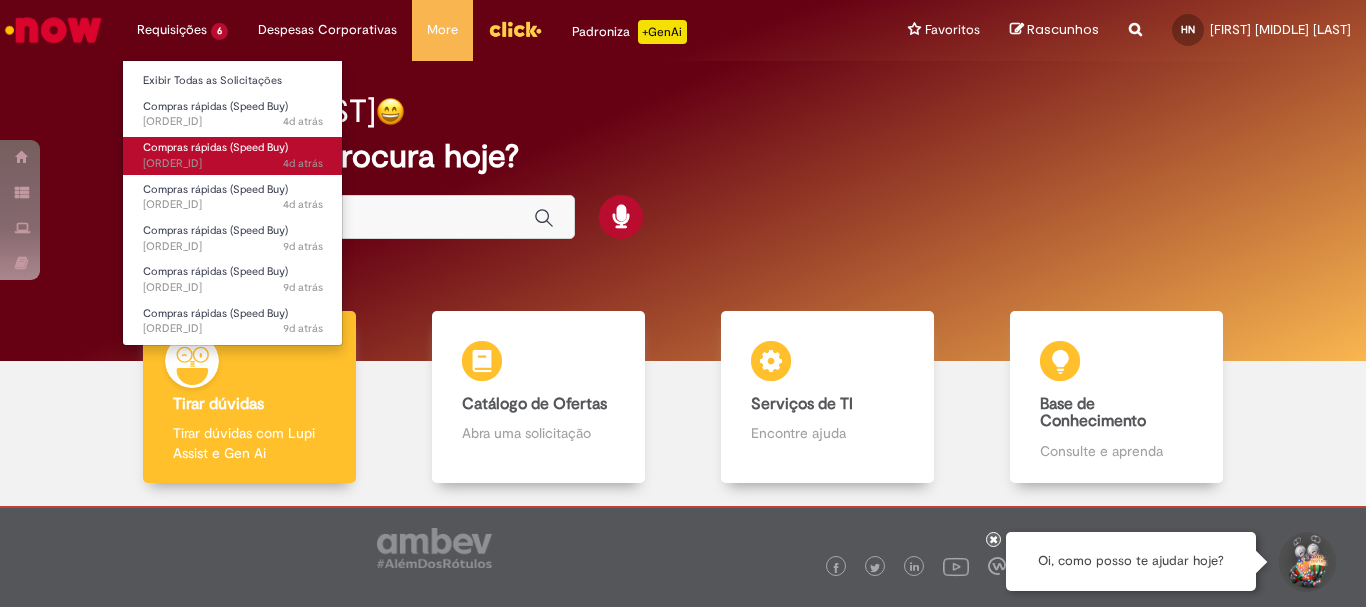 click on "Compras rápidas (Speed Buy)" at bounding box center (215, 147) 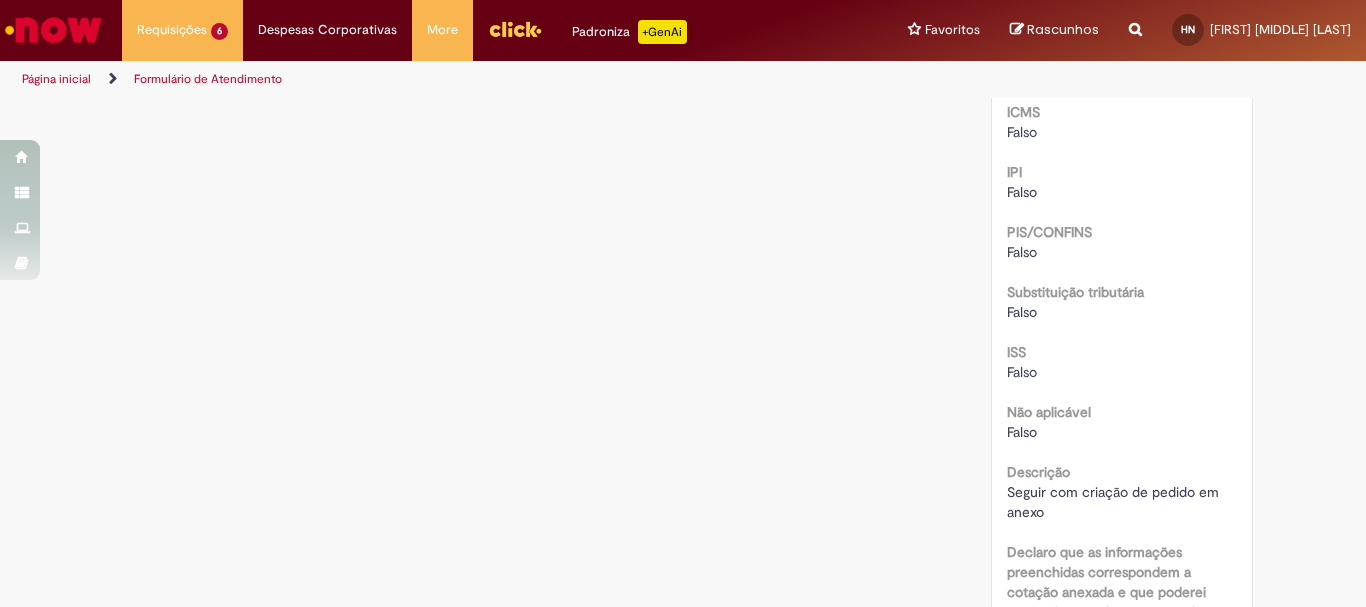 scroll, scrollTop: 2500, scrollLeft: 0, axis: vertical 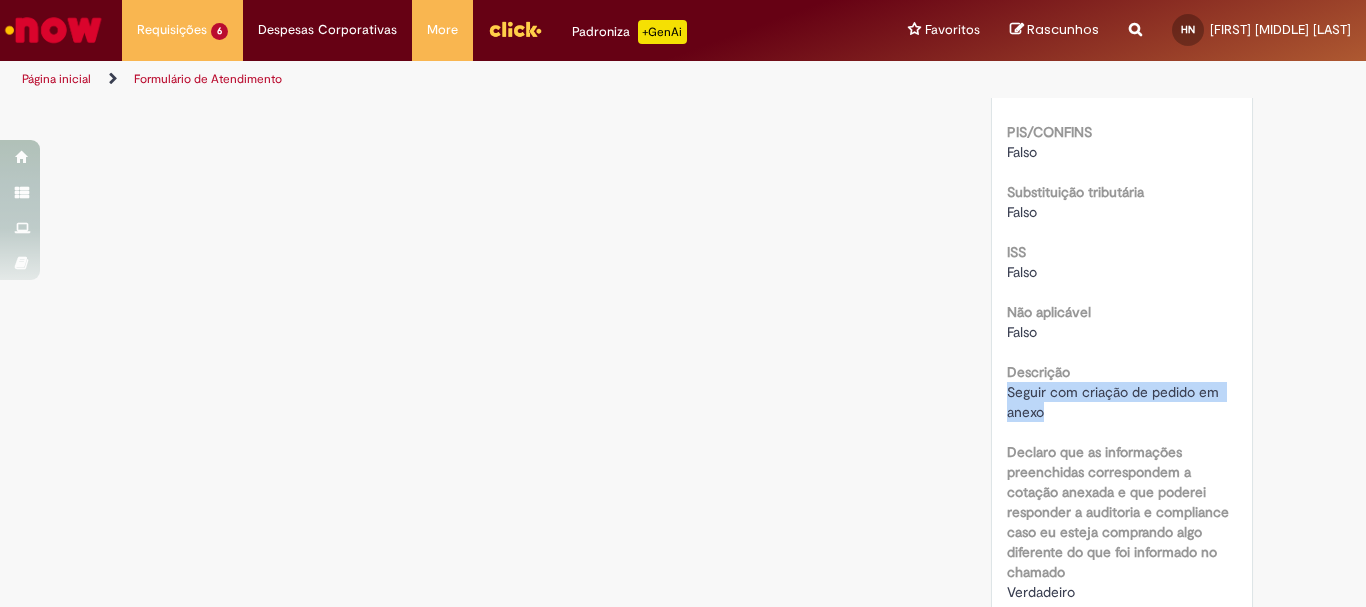 drag, startPoint x: 995, startPoint y: 411, endPoint x: 1041, endPoint y: 435, distance: 51.884487 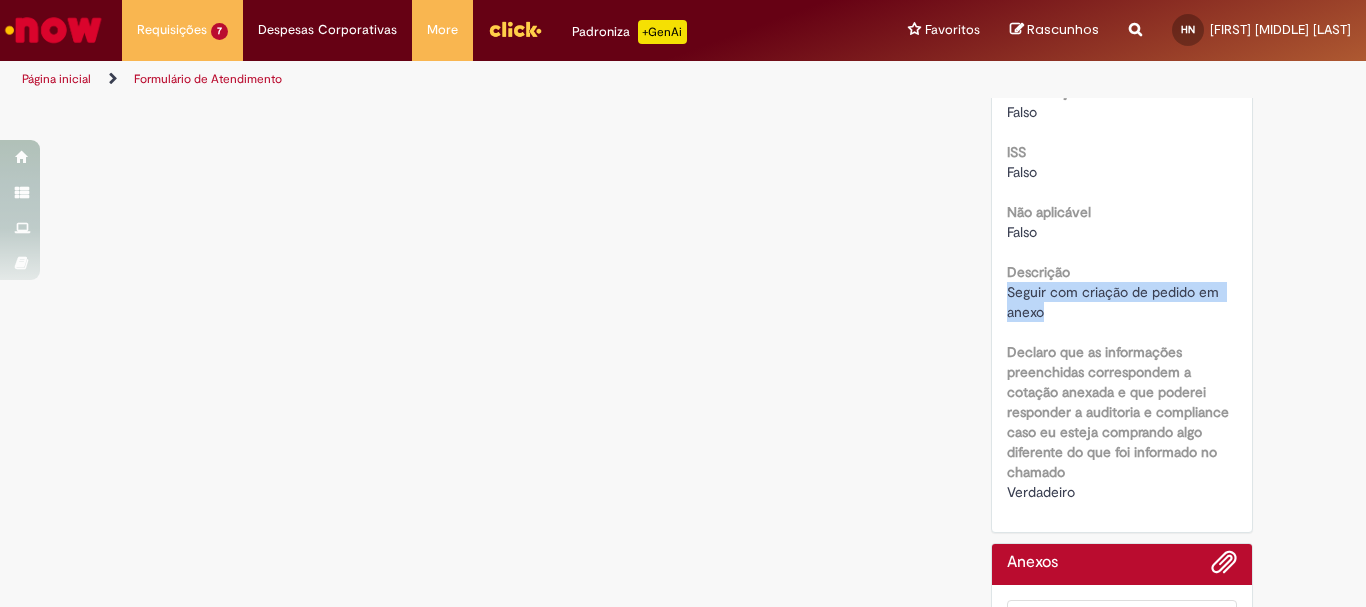 scroll, scrollTop: 2753, scrollLeft: 0, axis: vertical 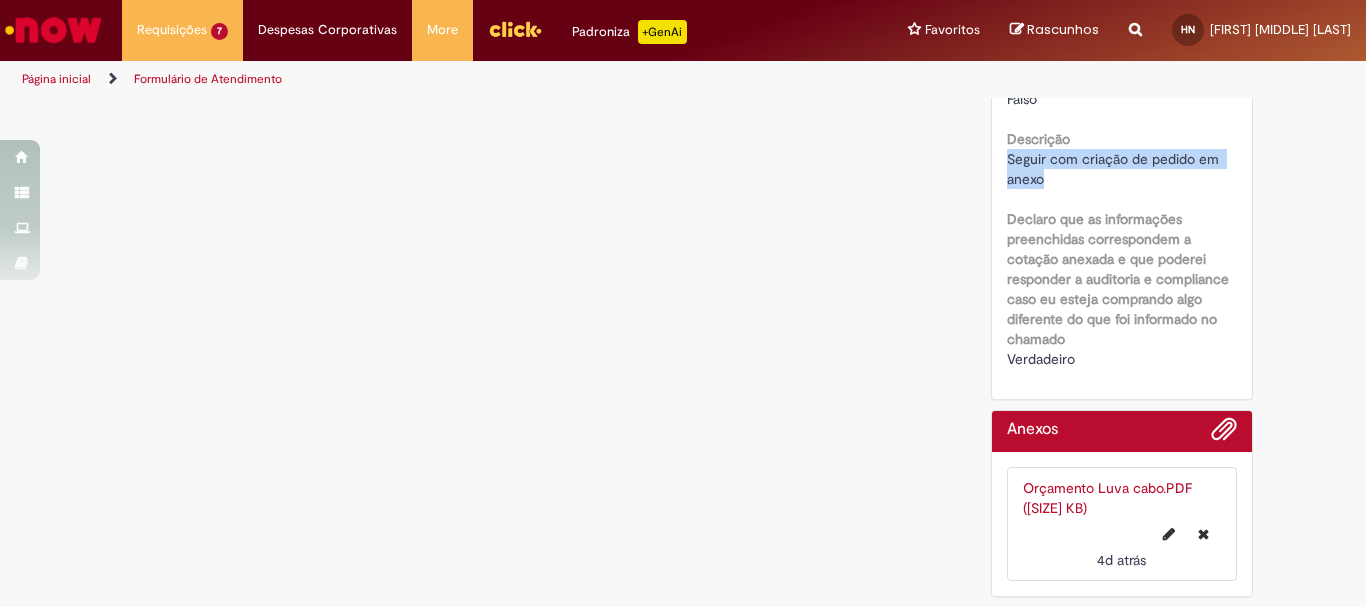 click on "Declaro que as informações preenchidas correspondem a cotação anexada e que poderei responder a auditoria e compliance caso eu esteja comprando algo diferente do que foi informado no chamado" at bounding box center (1118, 279) 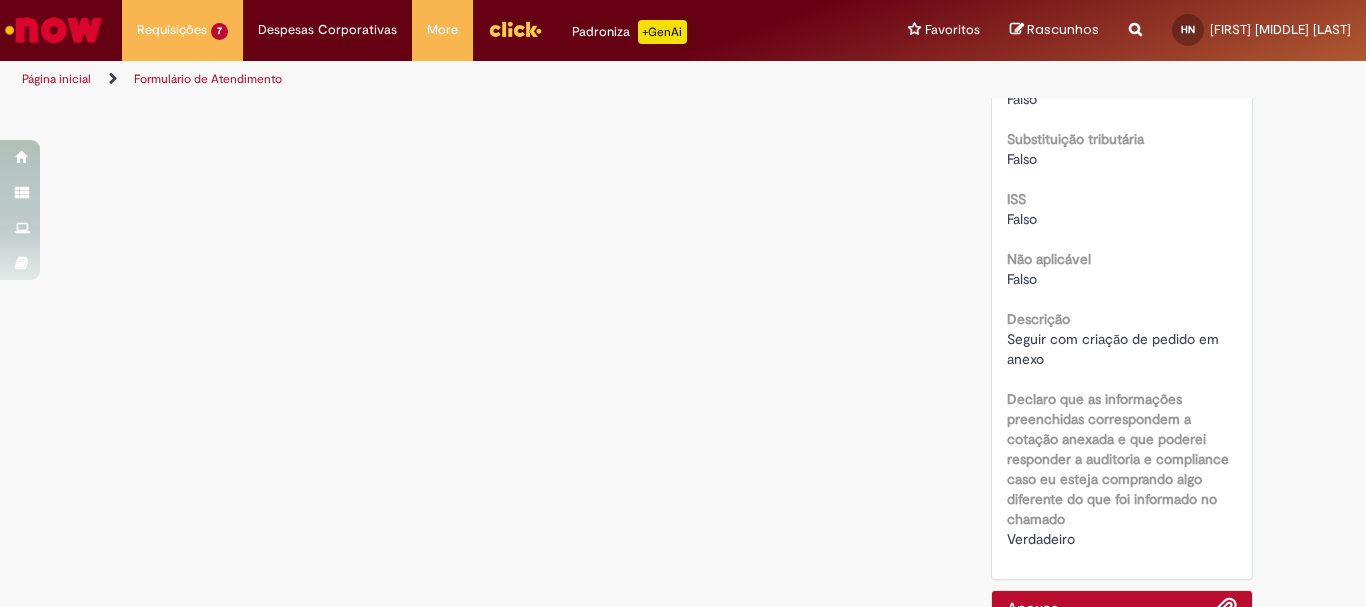 scroll, scrollTop: 2753, scrollLeft: 0, axis: vertical 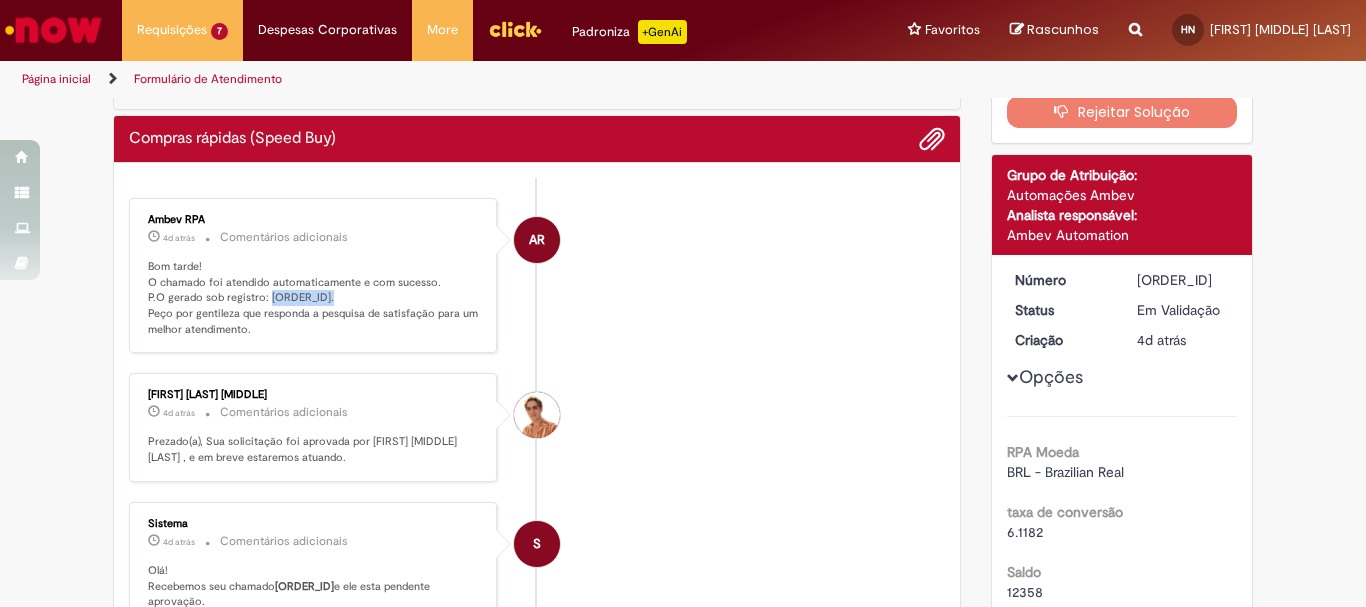 drag, startPoint x: 260, startPoint y: 297, endPoint x: 323, endPoint y: 303, distance: 63.28507 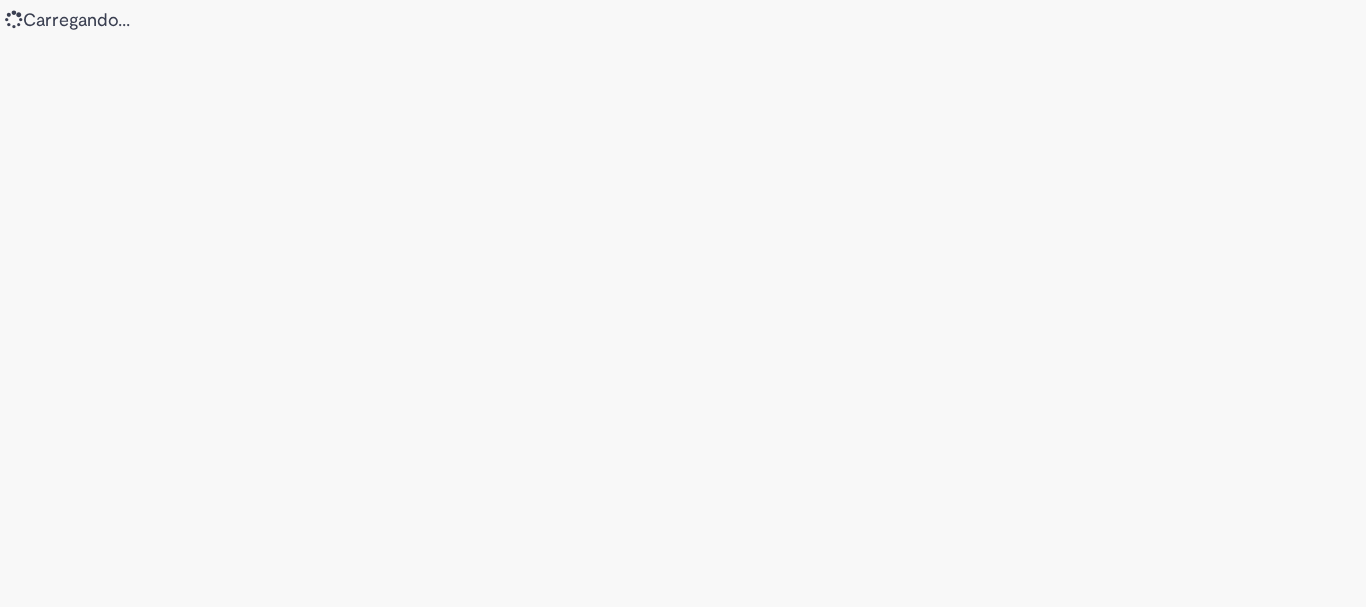 scroll, scrollTop: 0, scrollLeft: 0, axis: both 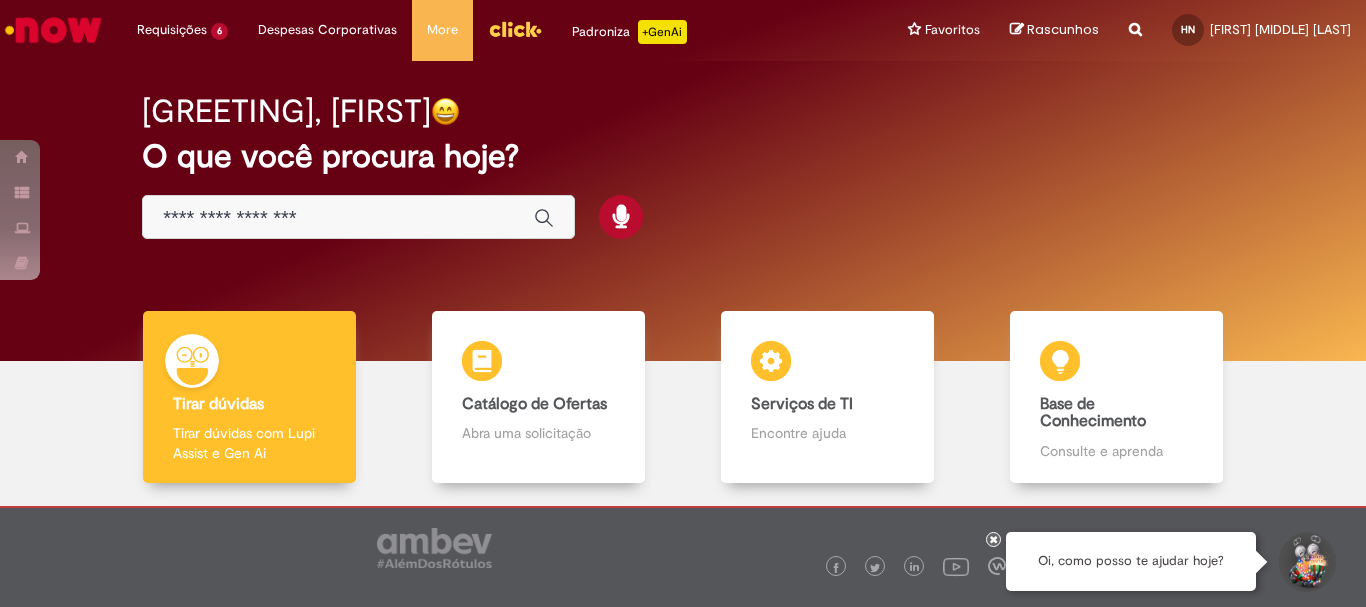 click at bounding box center (338, 218) 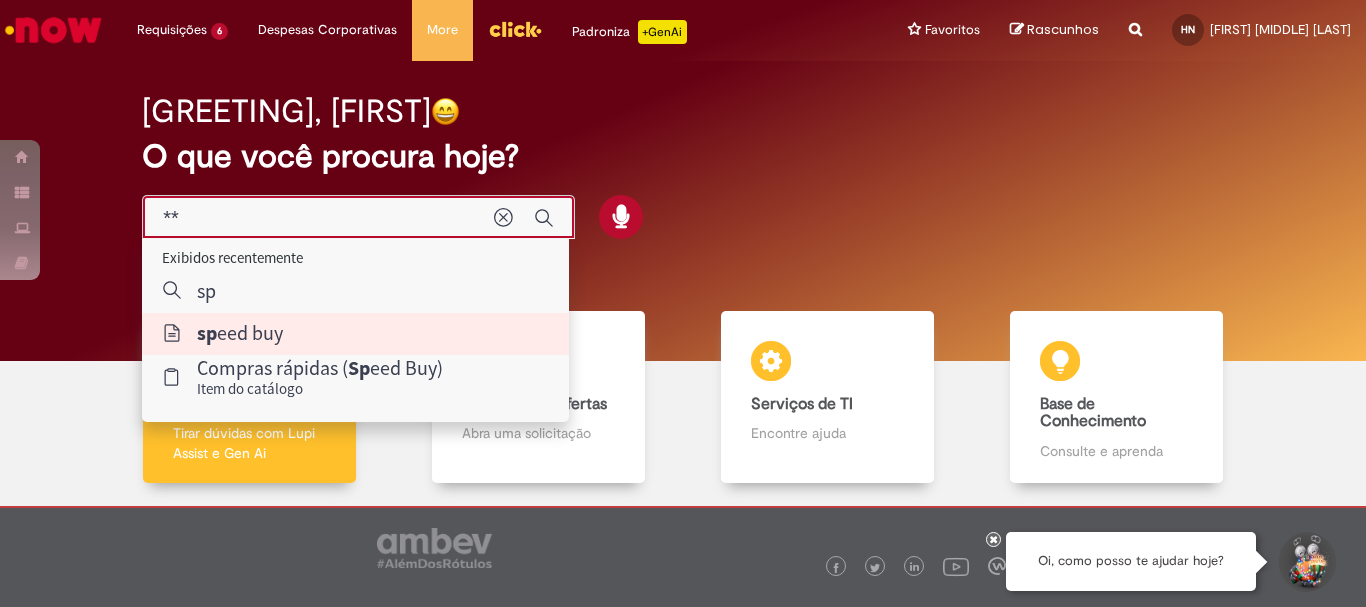 type on "*********" 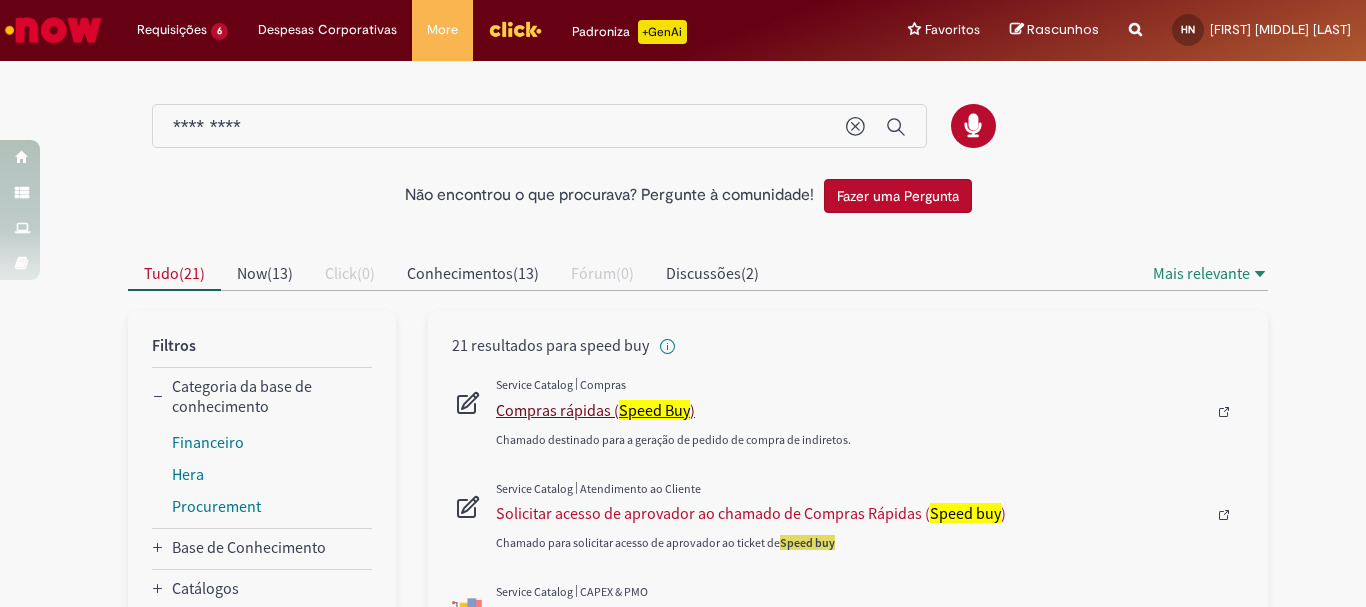click on "Compras rápidas ( Speed Buy )" at bounding box center (851, 410) 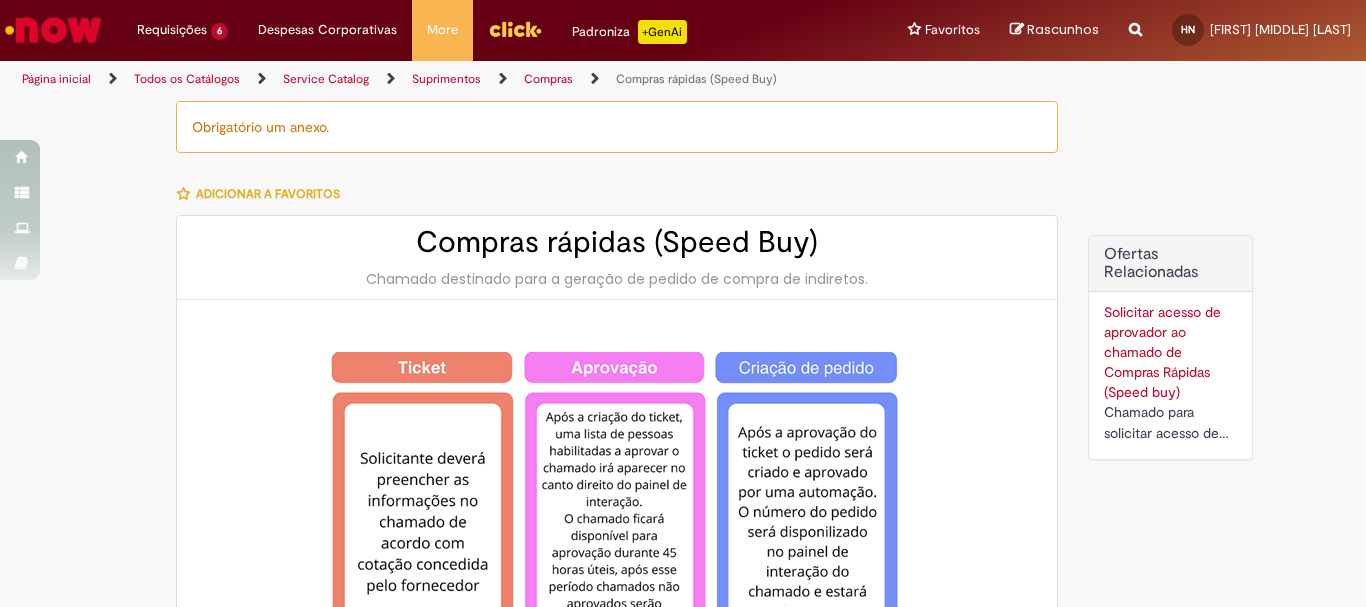 type on "********" 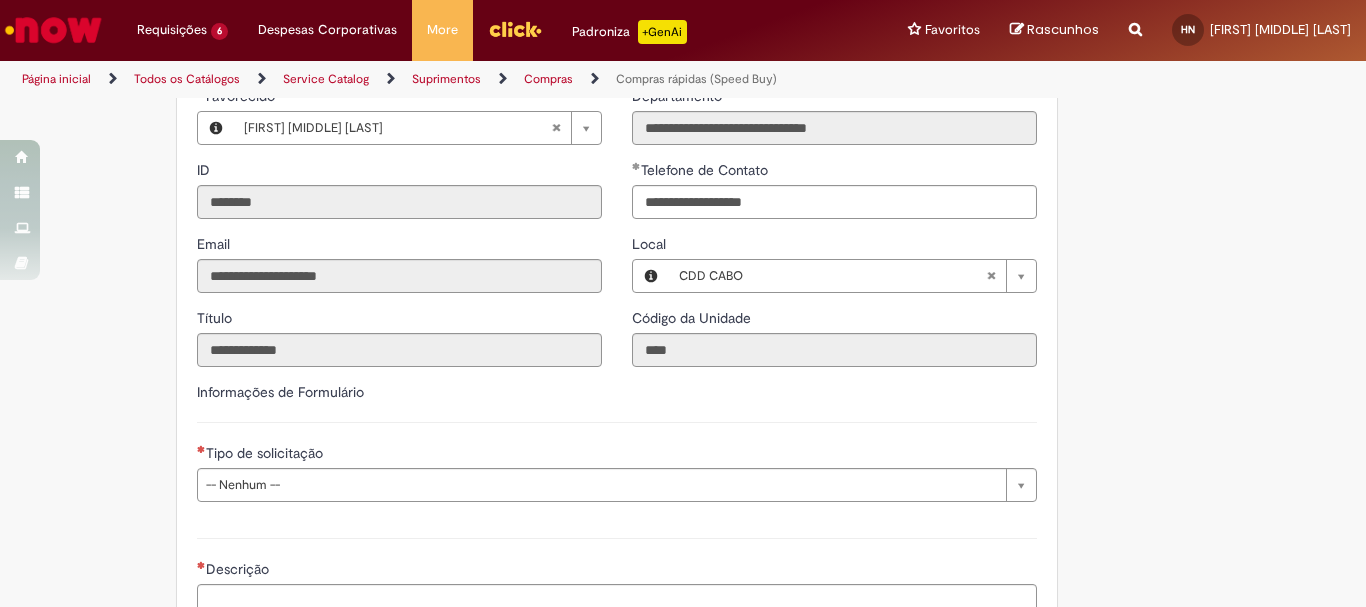 scroll, scrollTop: 2800, scrollLeft: 0, axis: vertical 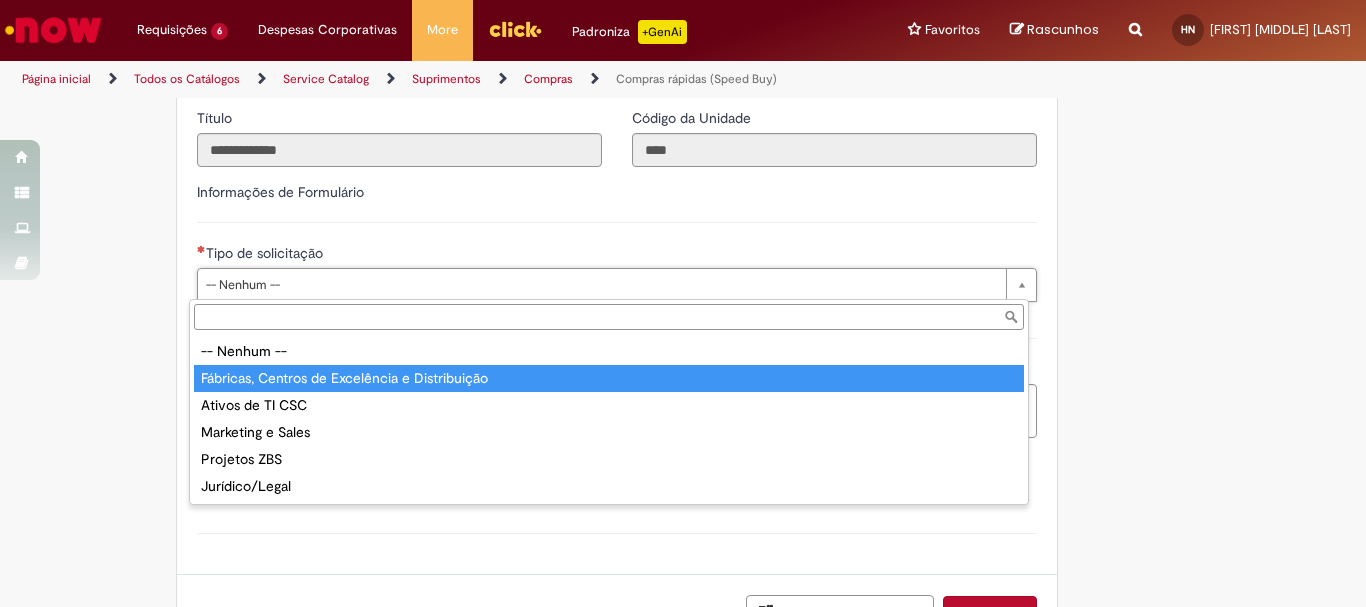 type on "**********" 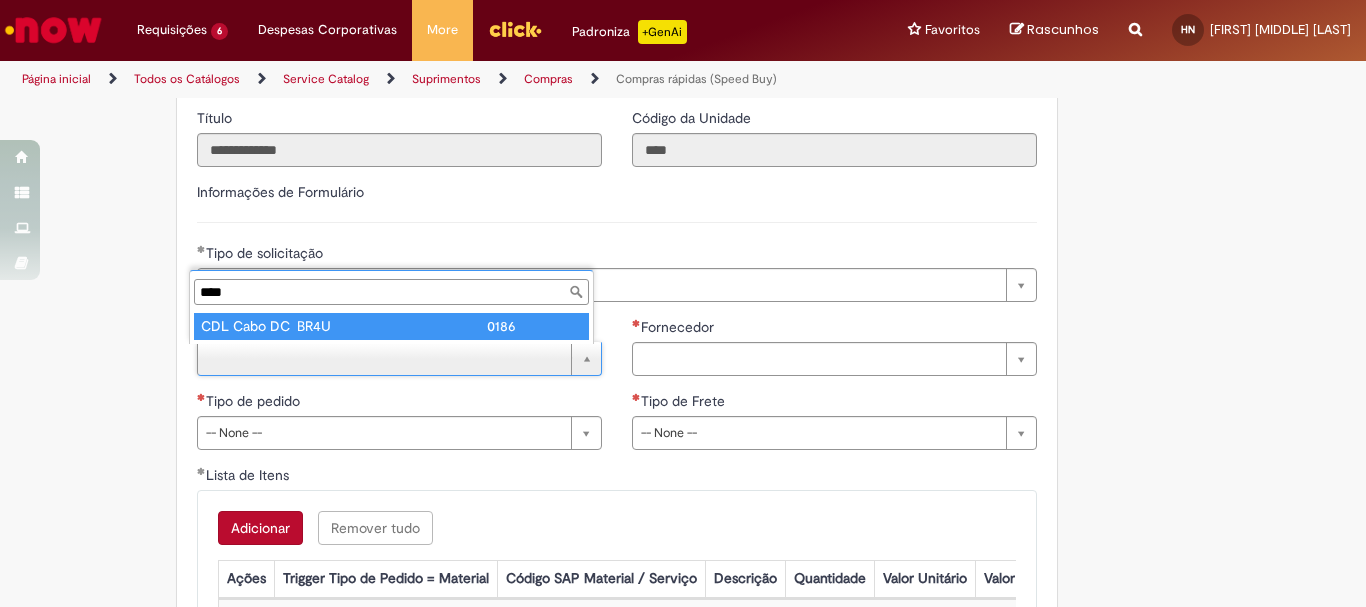 type on "****" 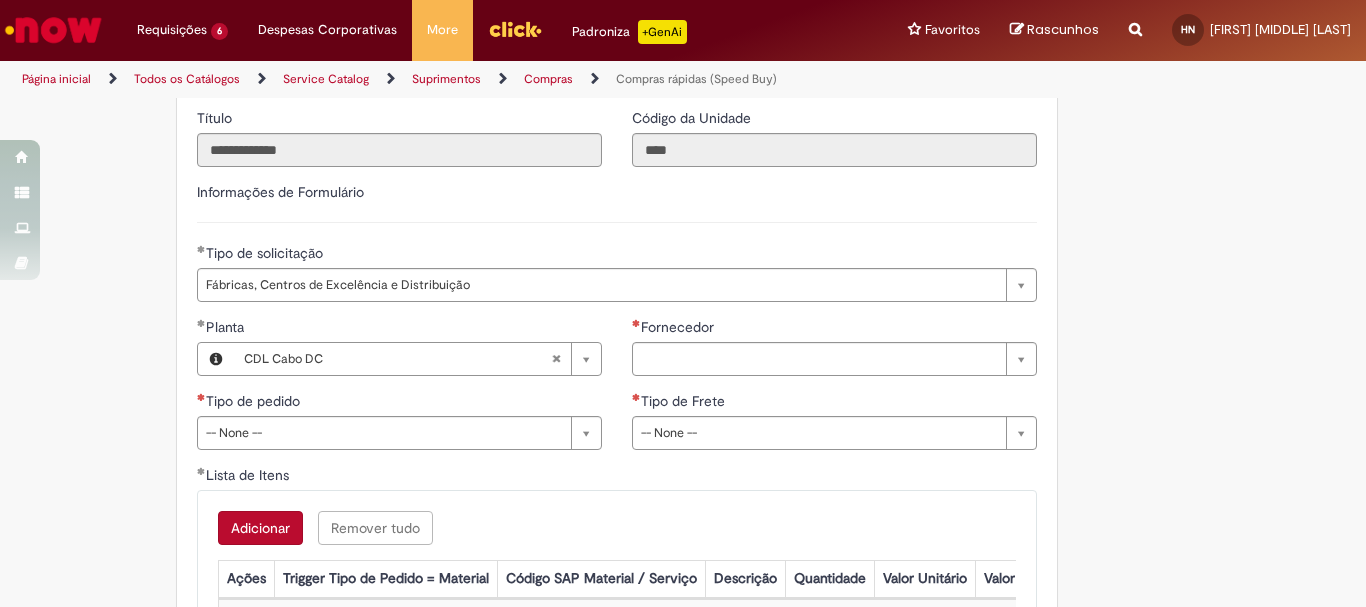 click on "Obrigatório um anexo.
Adicionar a Favoritos
Compras rápidas (Speed Buy)
Chamado destinado para a geração de pedido de compra de indiretos.
O Speed buy é a ferramenta oficial para a geração de pedidos de compra que atenda aos seguintes requisitos:
Compras de material e serviço indiretos
Compras inferiores a R$13.000 *
Compras com fornecedores nacionais
Compras de material sem contrato ativo no SAP para o centro solicitado
* Essa cota é referente ao tipo de solicitação padrão de Speed buy. Os chamados com cotas especiais podem possuir valores divergentes.
Regras de Utilização
No campo “Tipo de Solicitação” selecionar a opção correspondente a sua unidade de negócio.
Solicitação Padrão de Speed buy:
Fábricas, centros de Excelência e de Distribuição:  habilitado para todos usuários ambev
Ativos   de TI:" at bounding box center [683, -744] 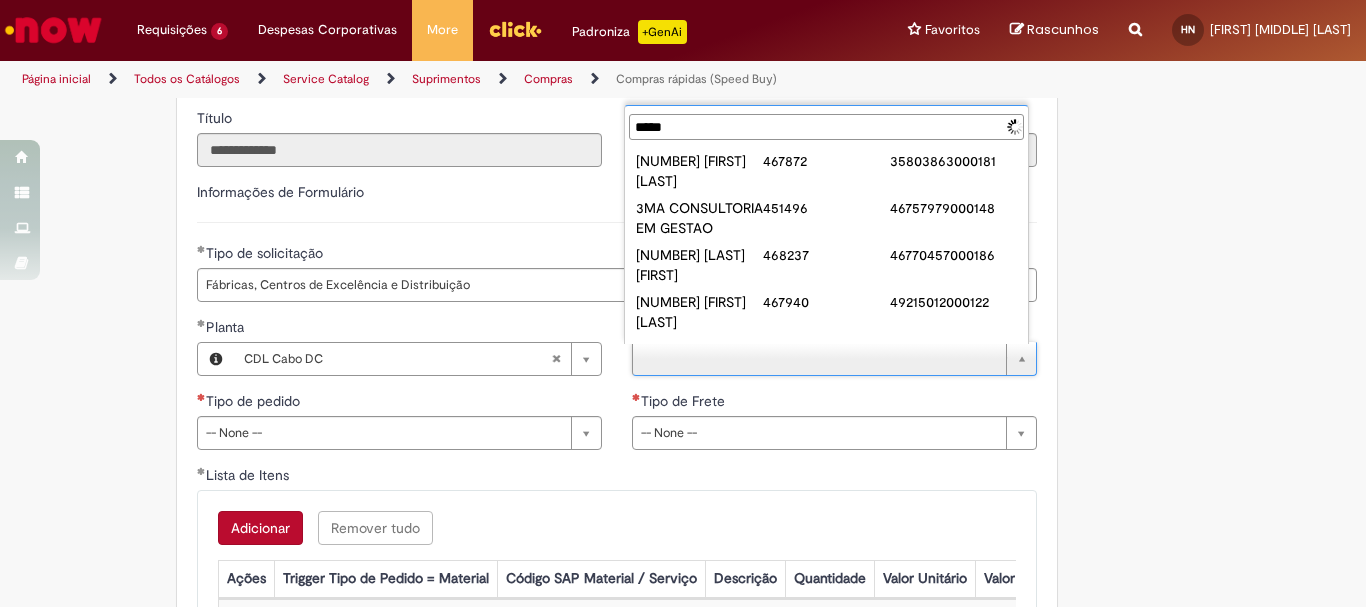 type on "******" 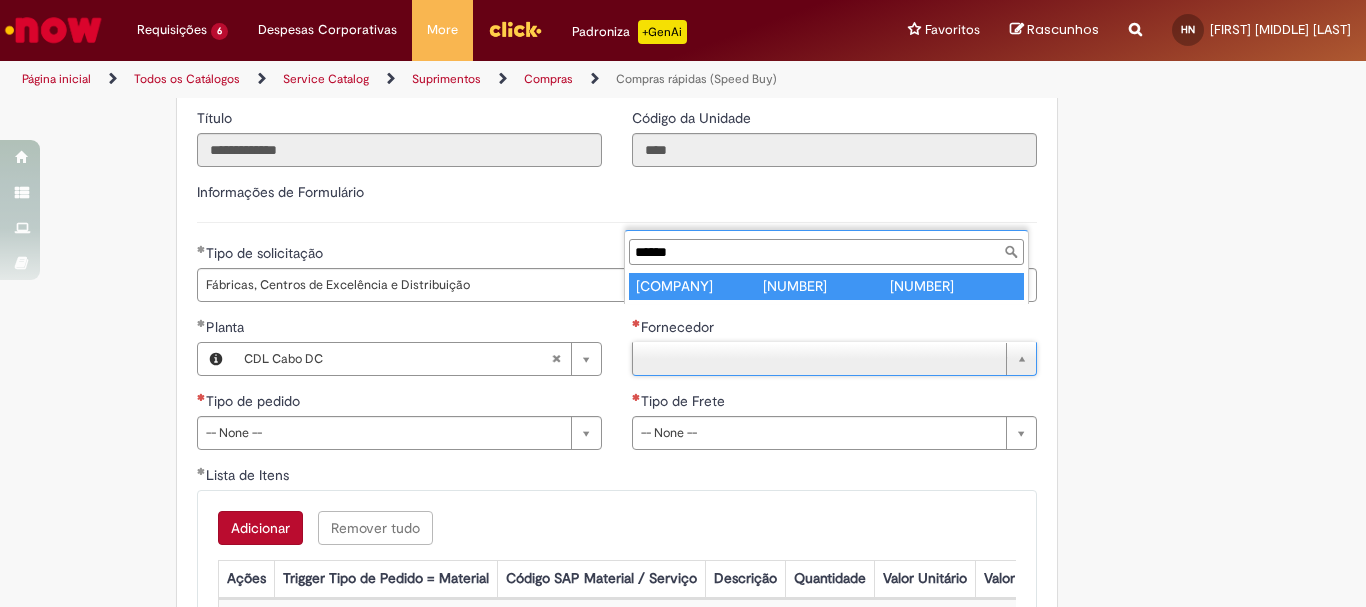 type on "**********" 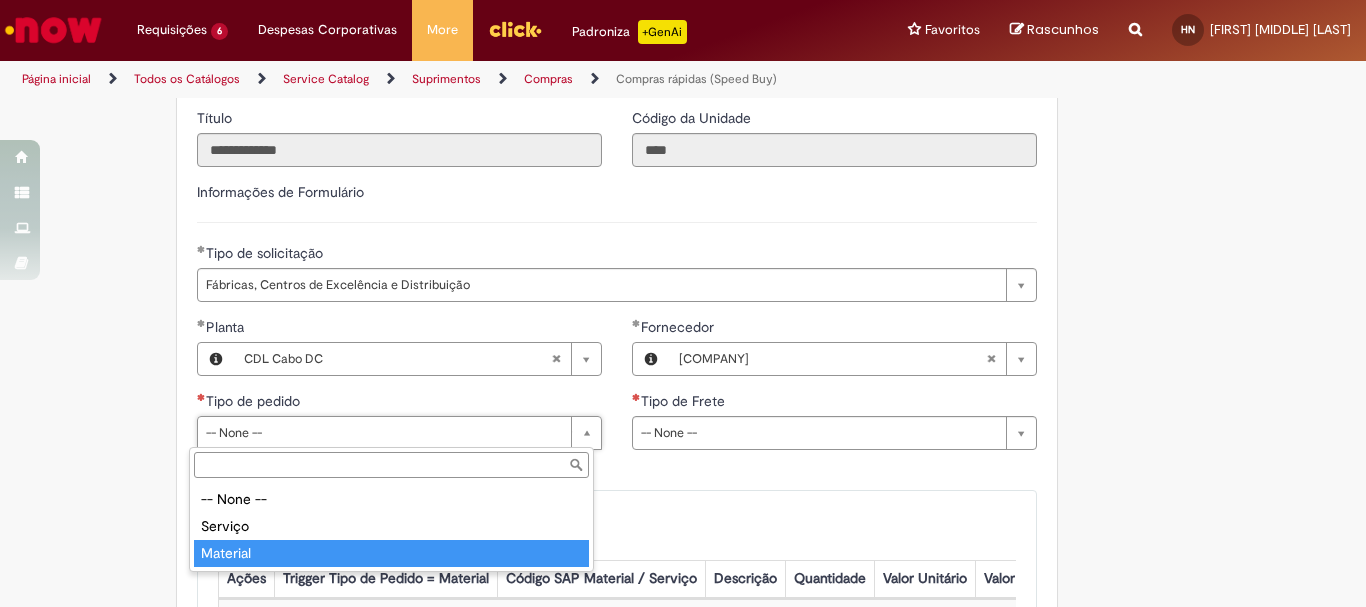 type on "********" 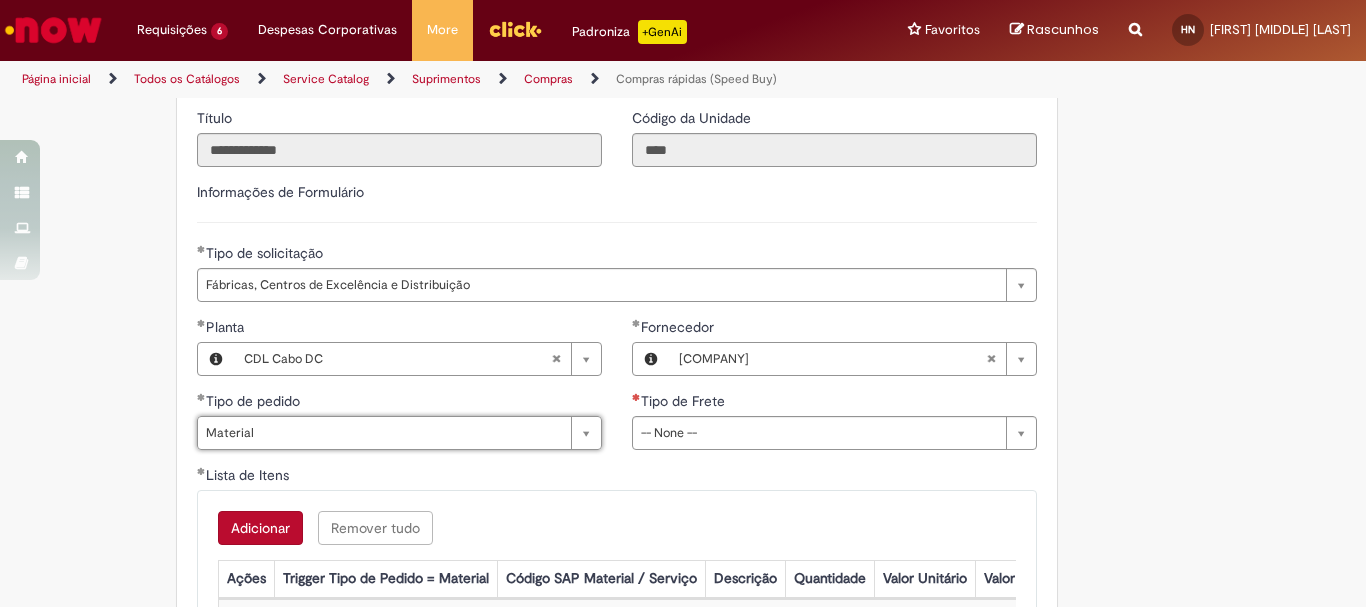 scroll, scrollTop: 3100, scrollLeft: 0, axis: vertical 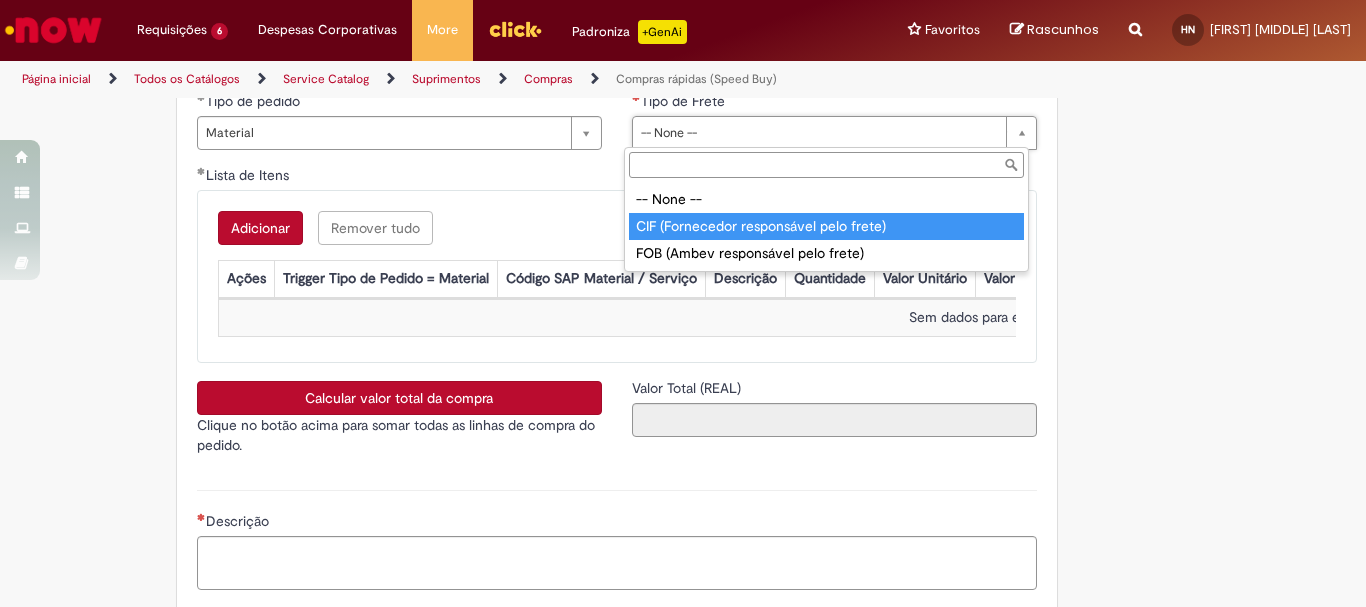 type on "**********" 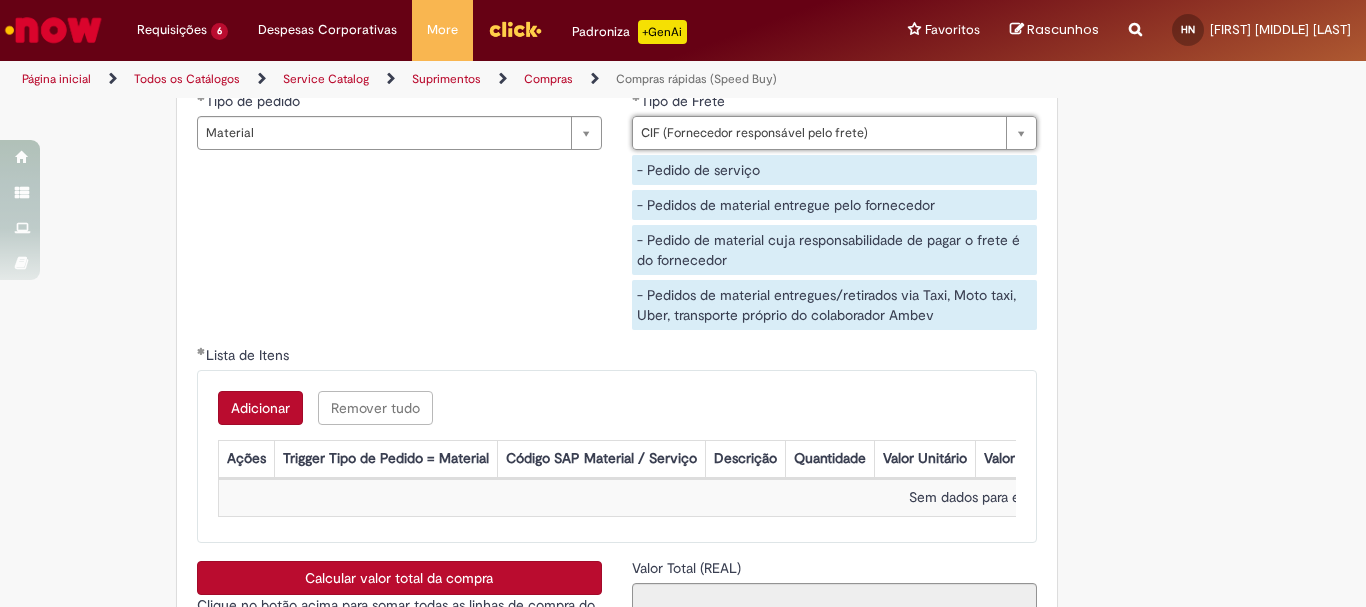 click on "Adicionar" at bounding box center [260, 408] 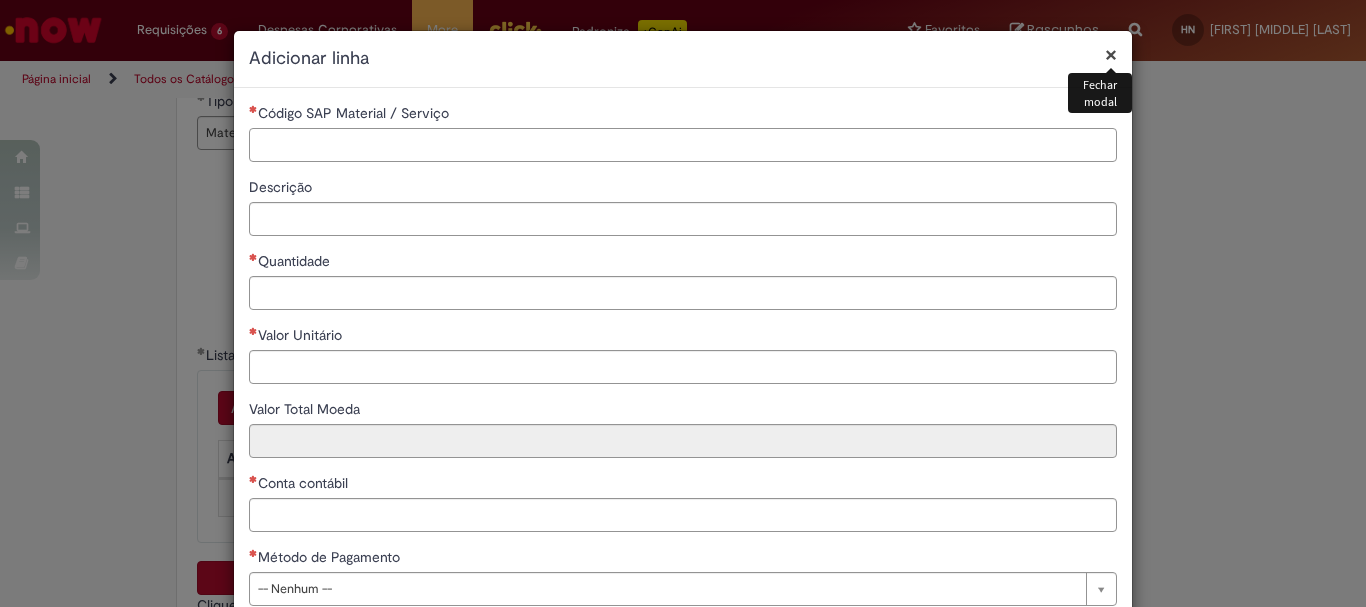 click on "Código SAP Material / Serviço" at bounding box center [683, 145] 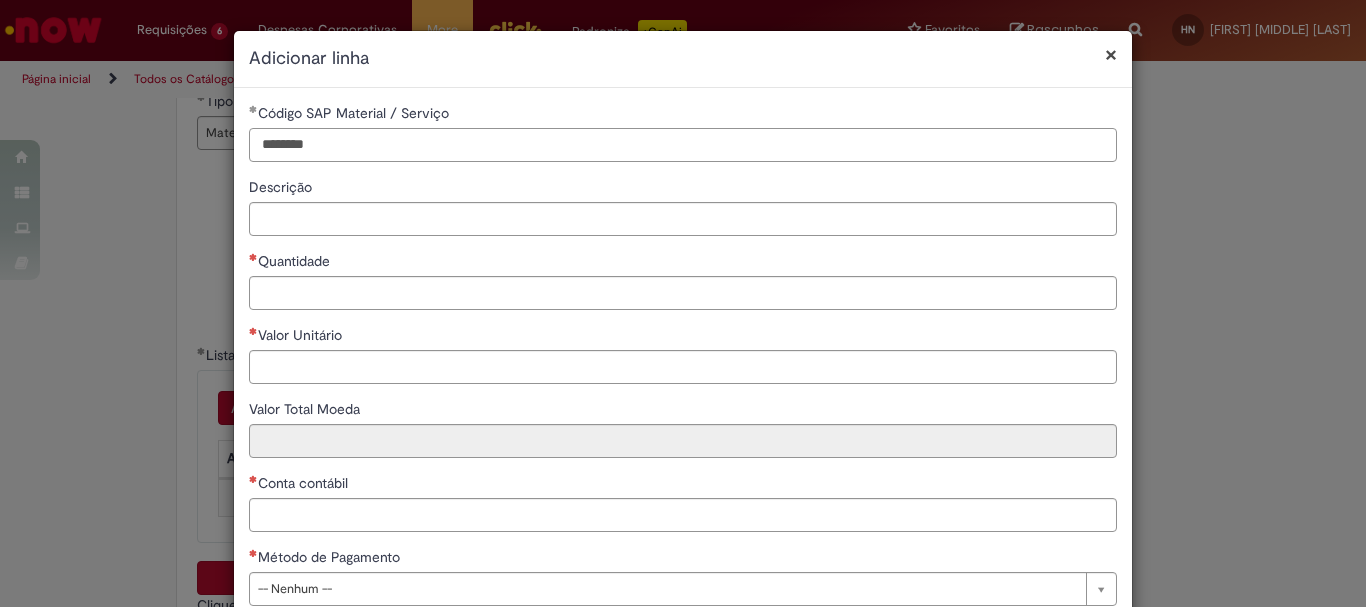 type on "********" 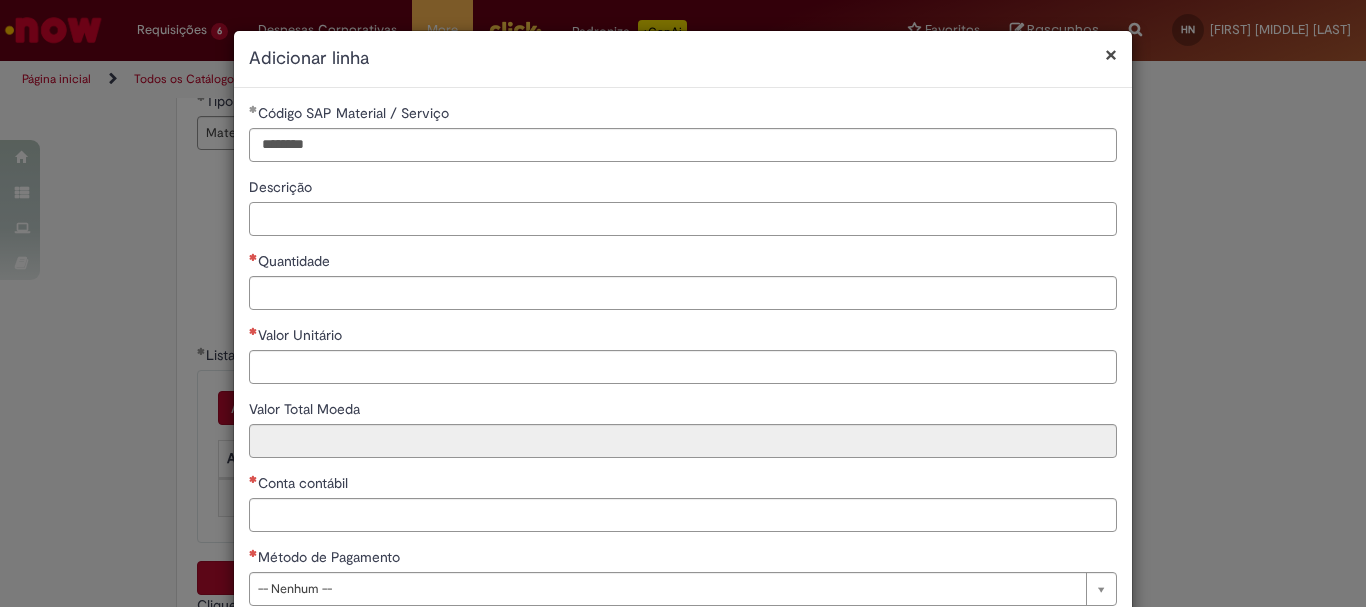 click on "Descrição" at bounding box center (683, 219) 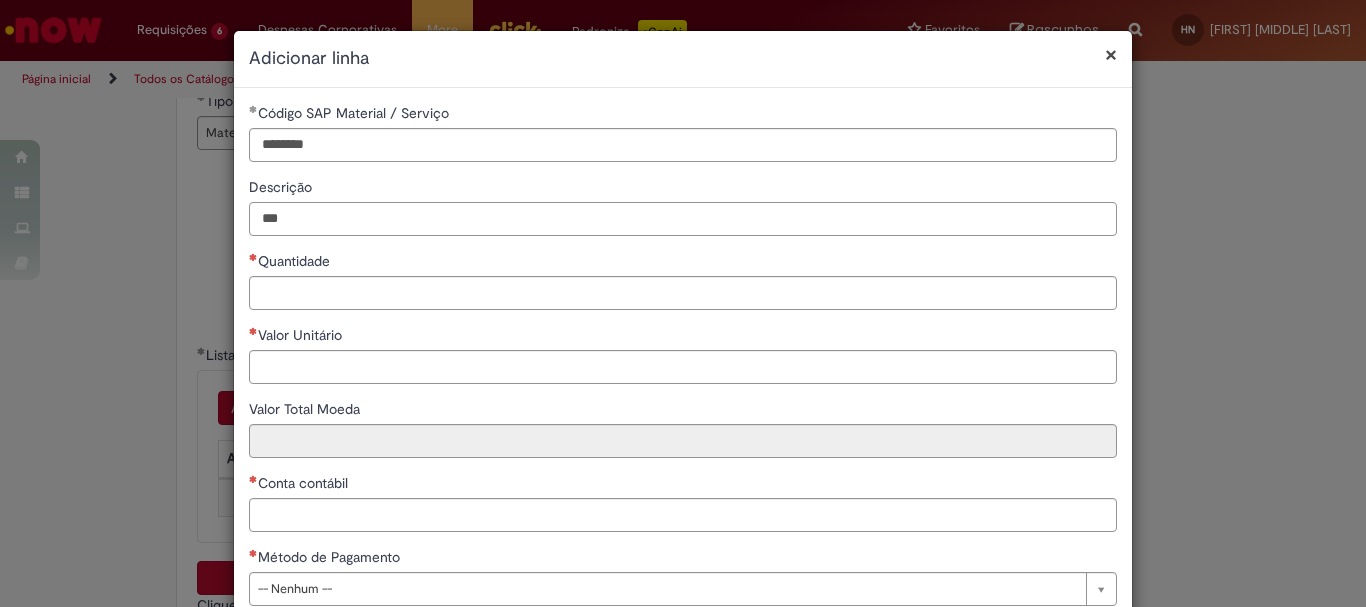 paste on "*" 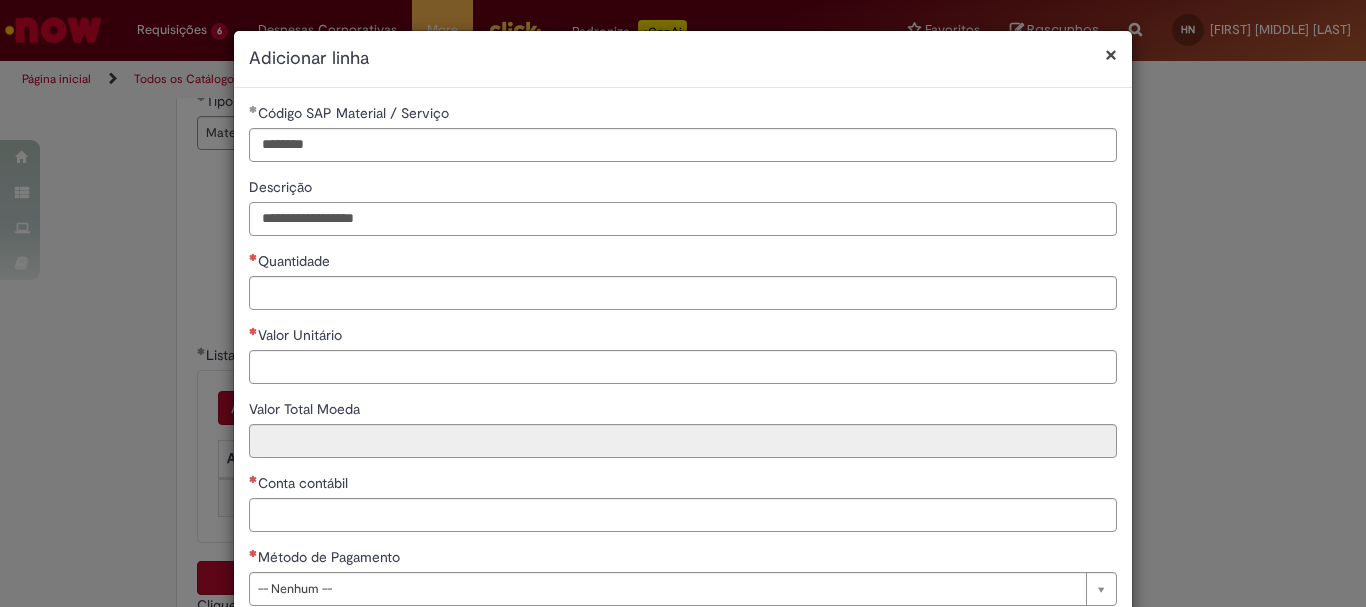 type on "**********" 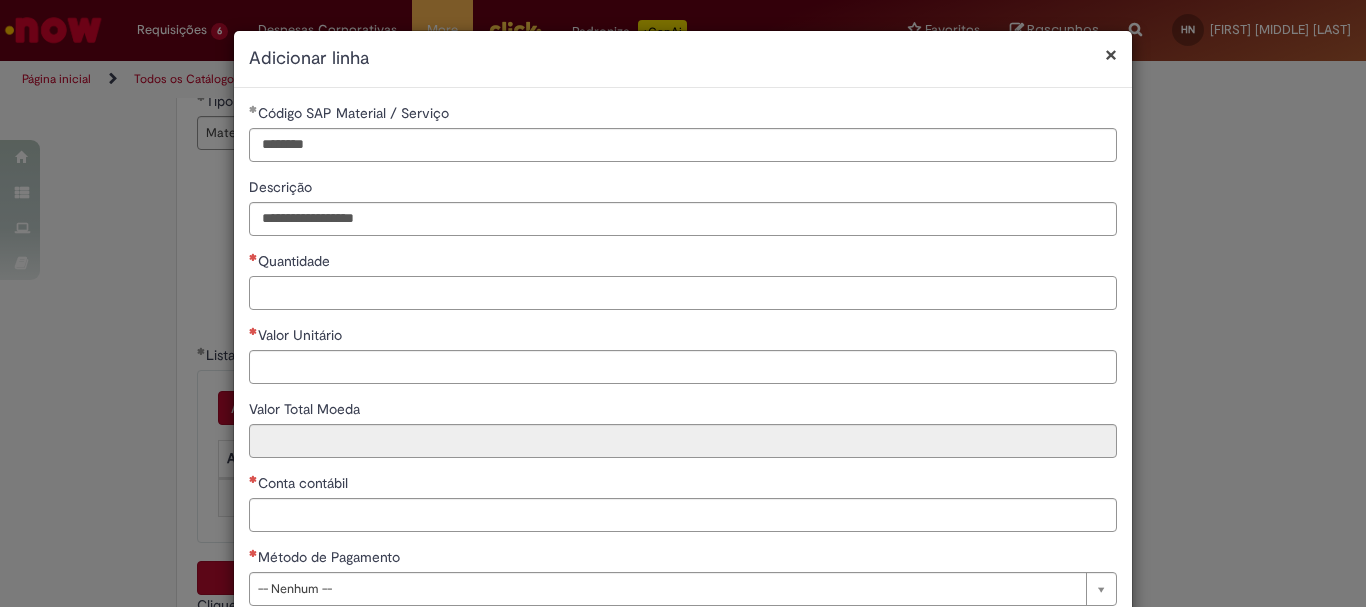 click on "Quantidade" at bounding box center (683, 293) 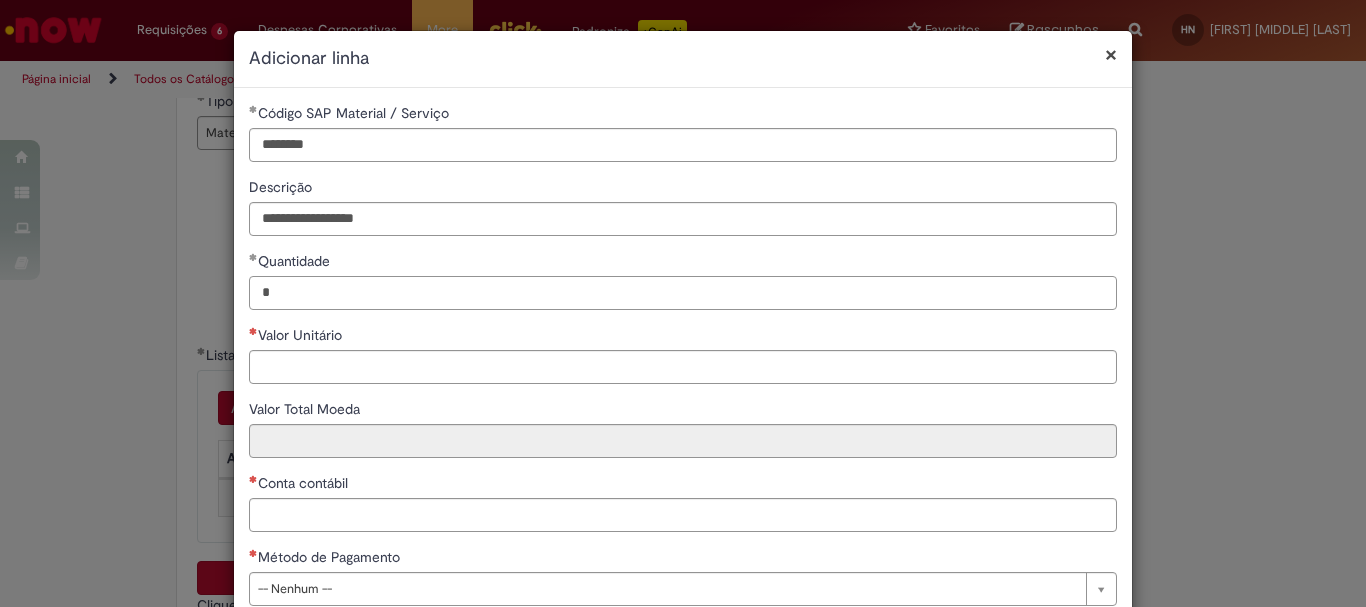 type on "*" 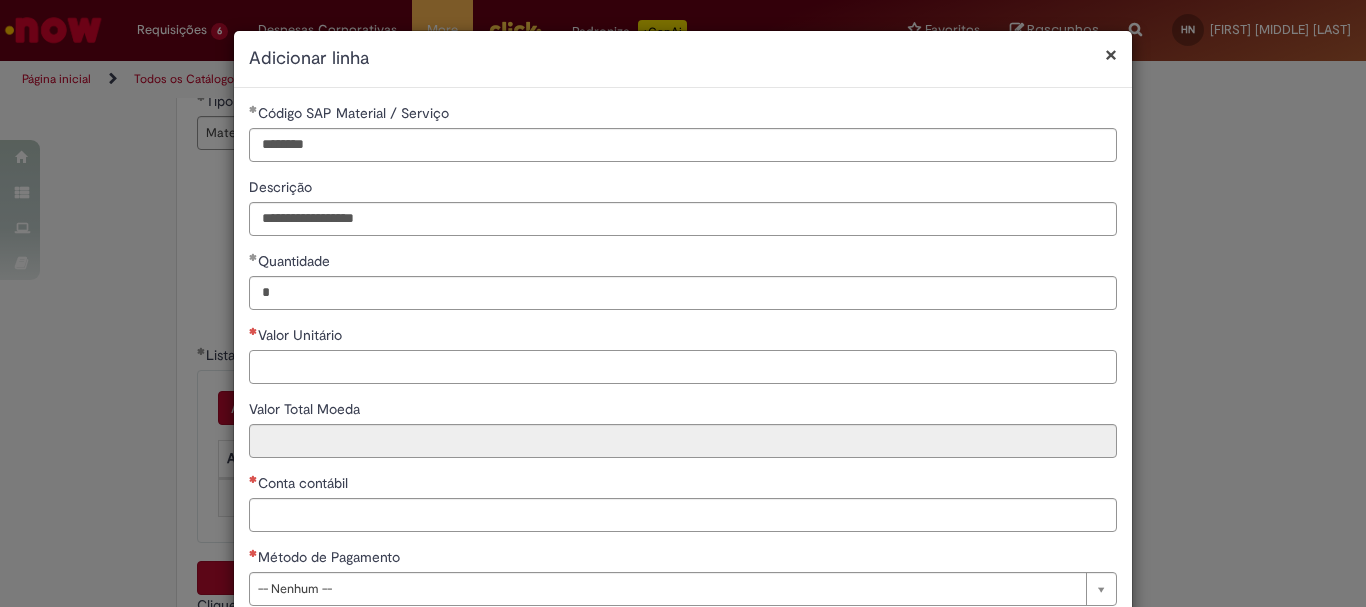 click on "Valor Unitário" at bounding box center [683, 367] 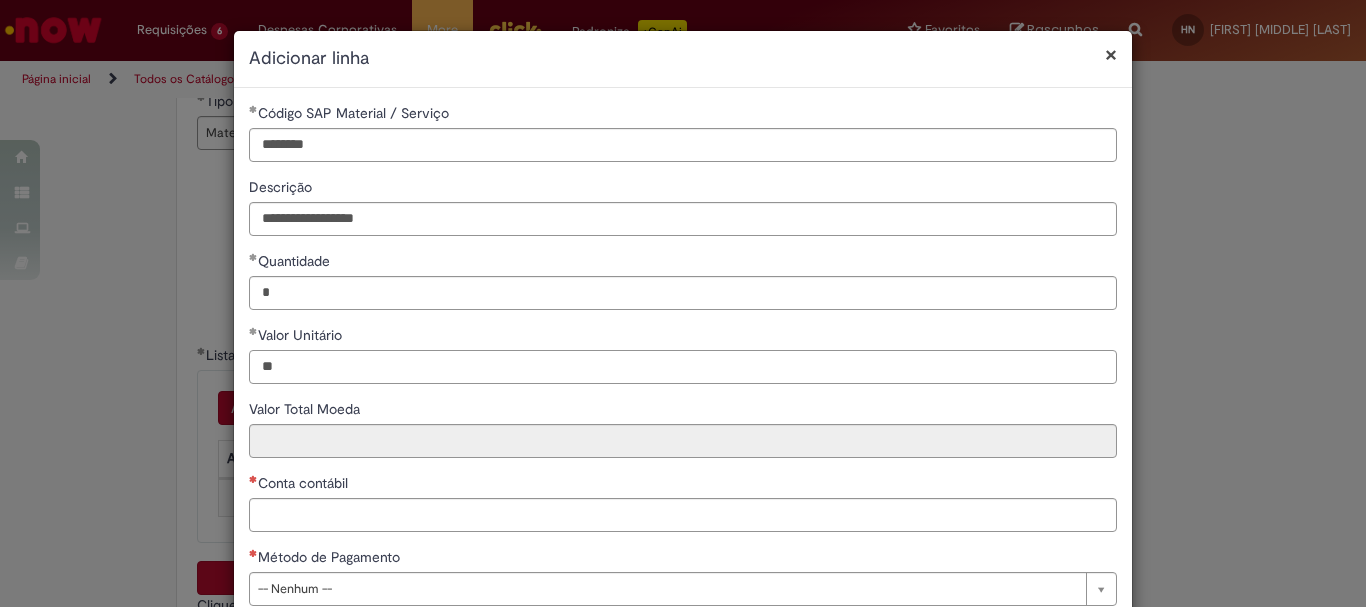 type on "*" 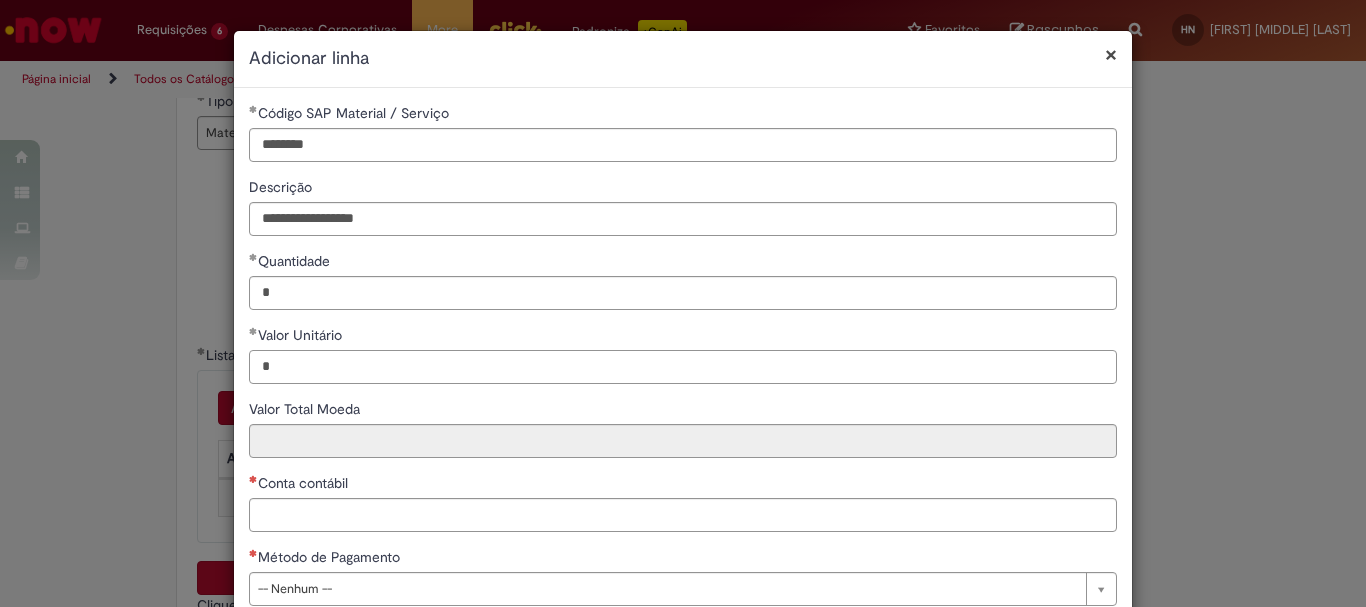 type 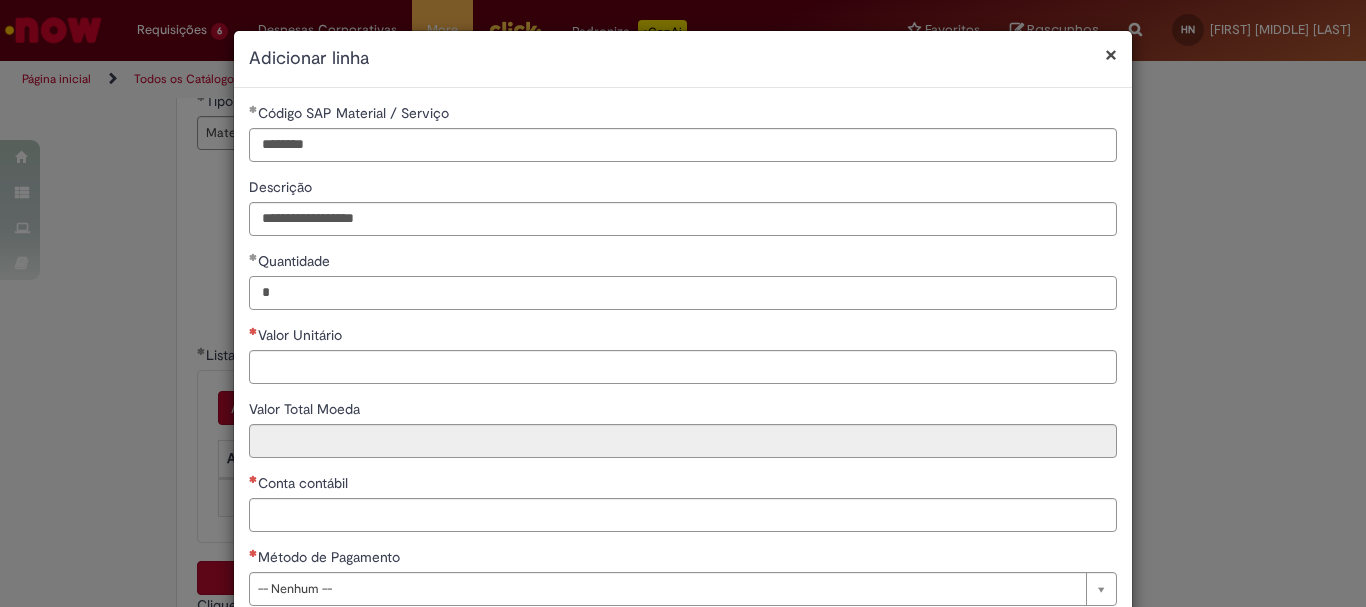 click on "*" at bounding box center [683, 293] 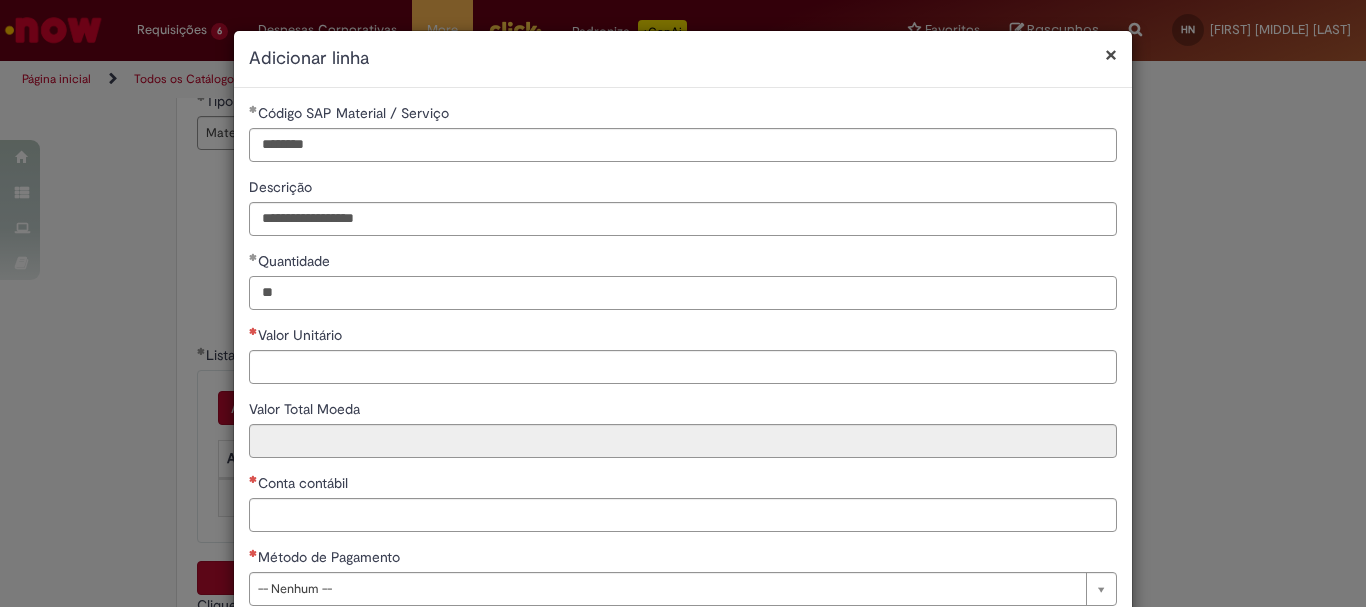 type on "**" 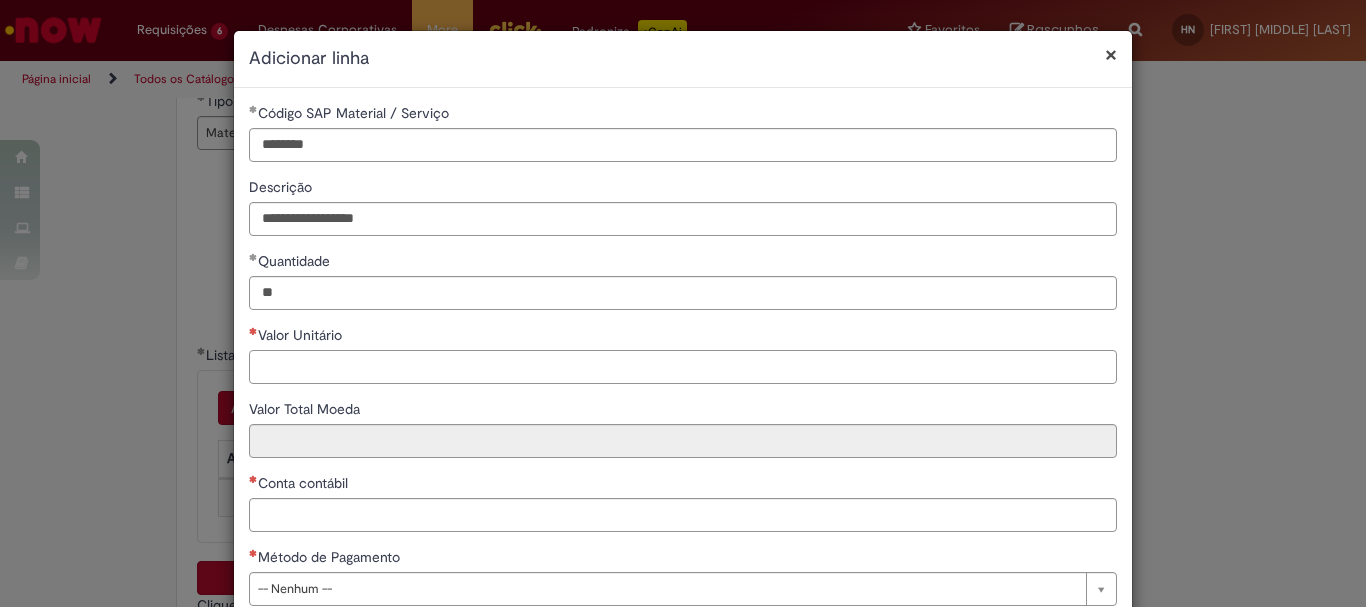click on "Valor Unitário" at bounding box center (683, 367) 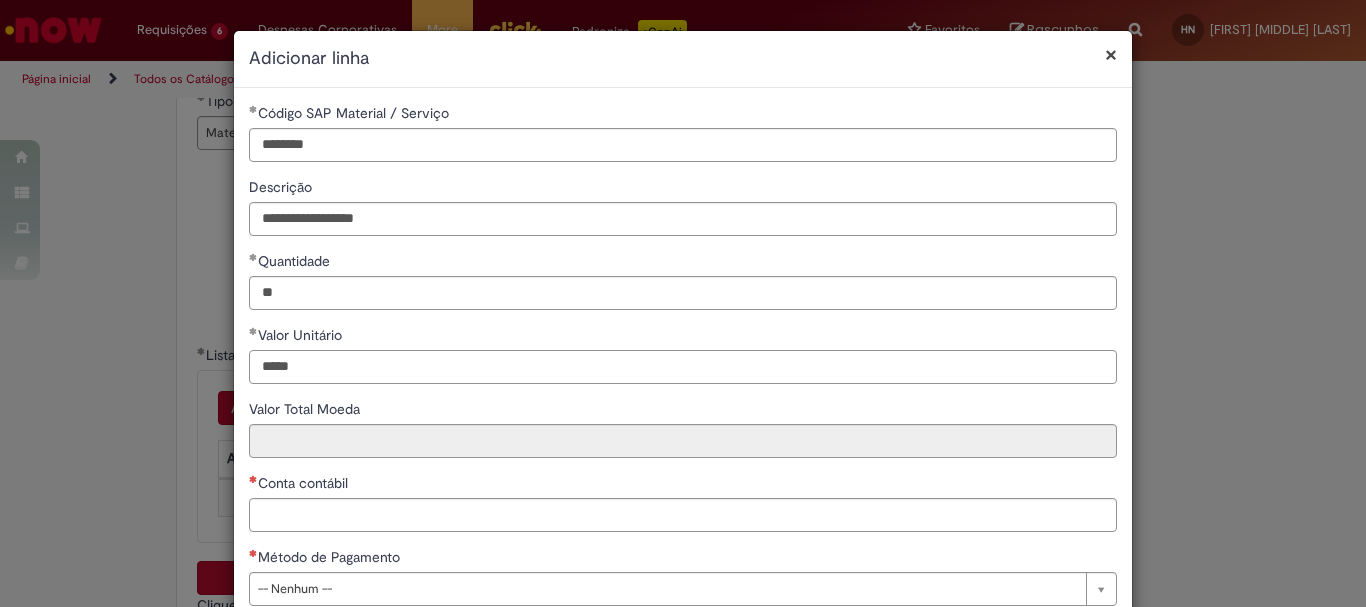 scroll, scrollTop: 100, scrollLeft: 0, axis: vertical 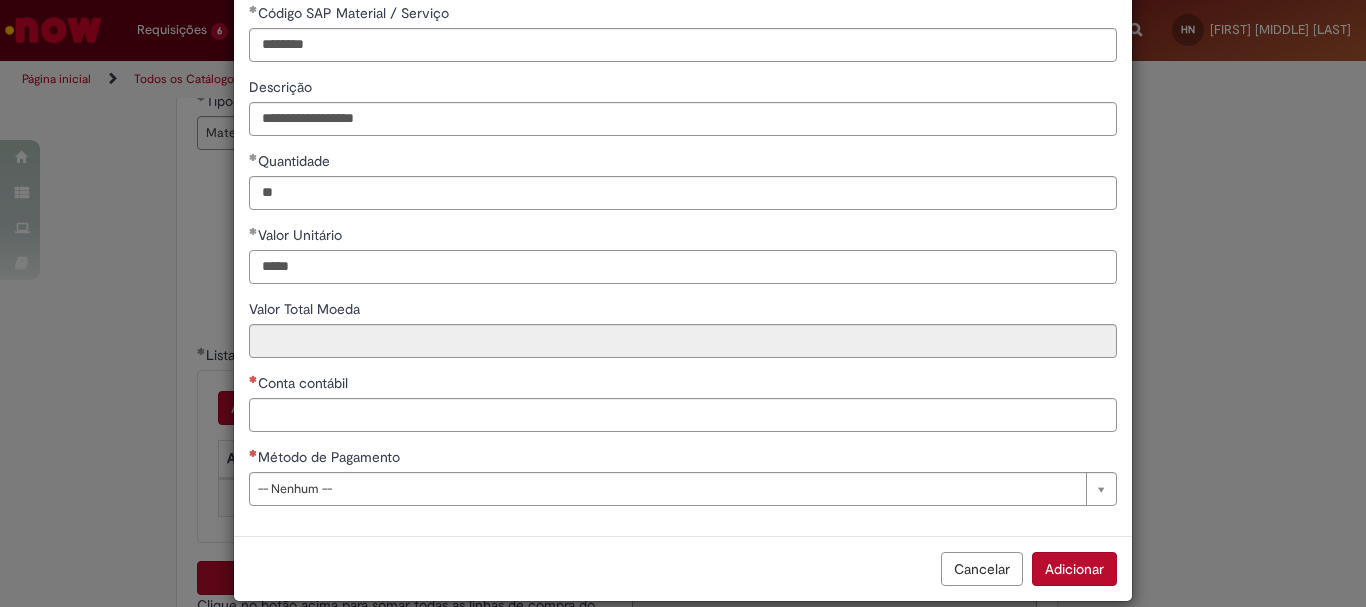 type on "*****" 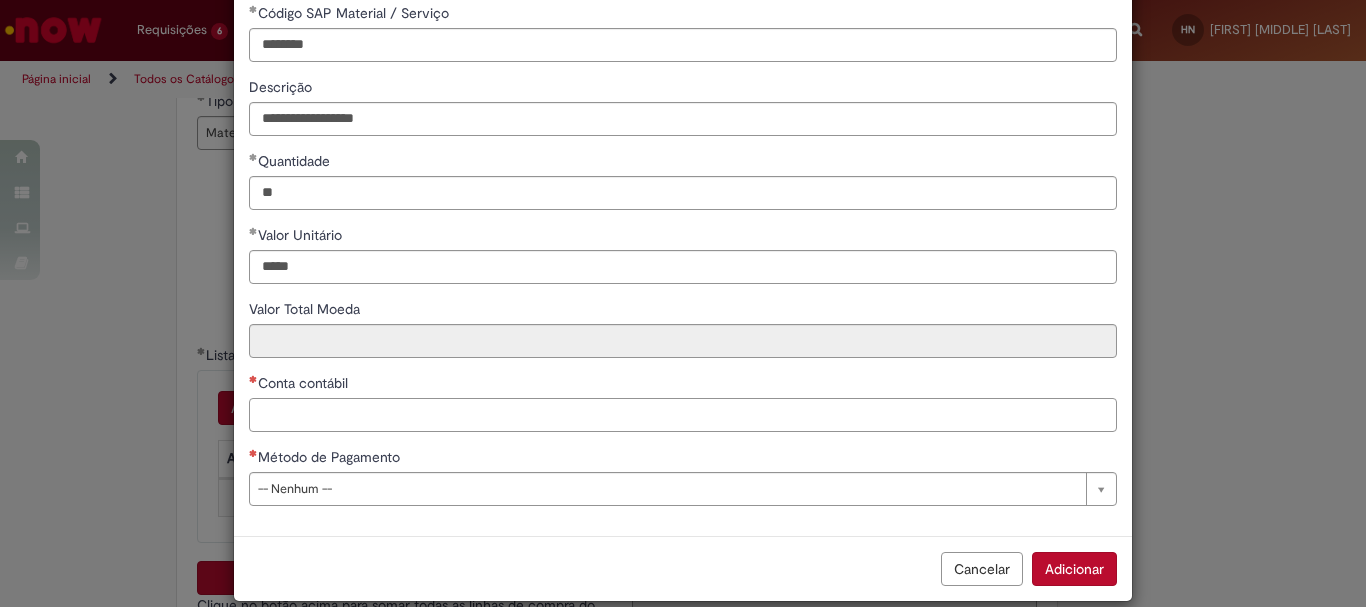 type on "********" 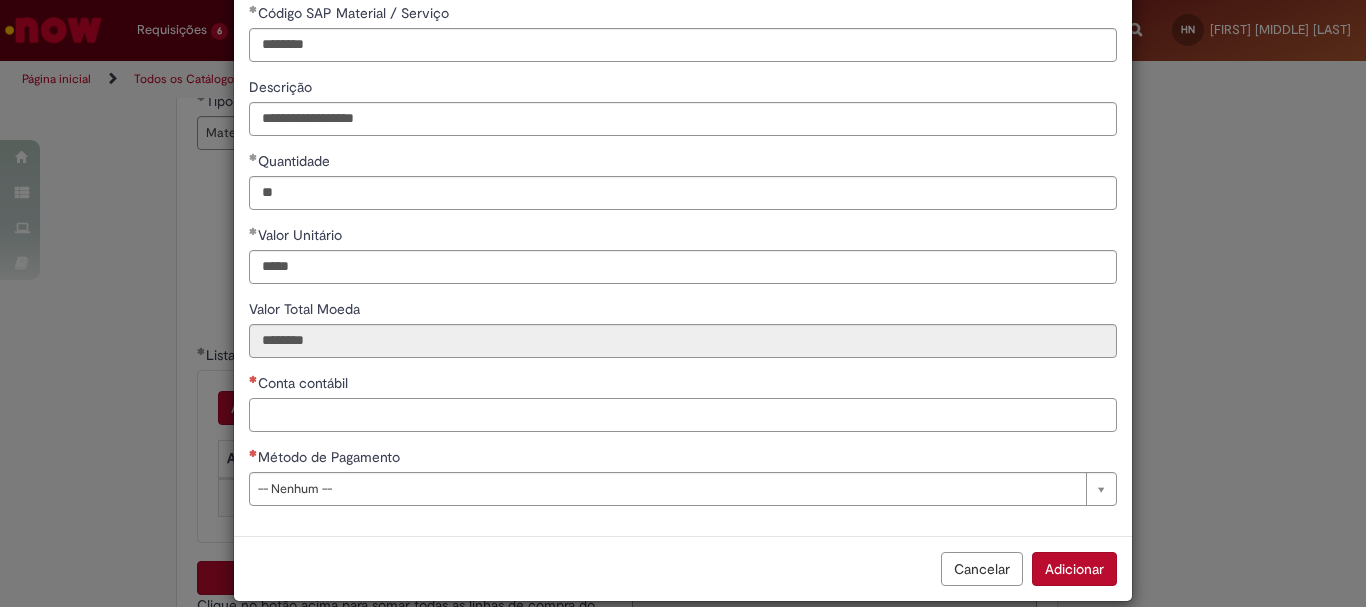 click on "Conta contábil" at bounding box center (683, 415) 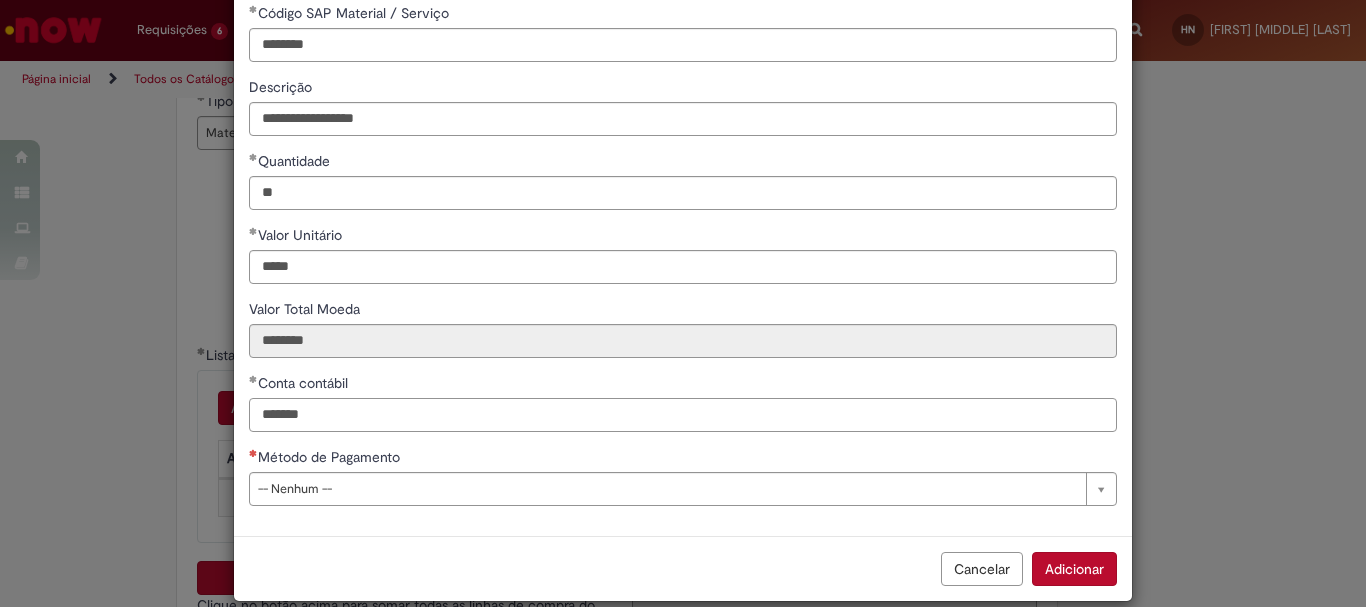 type on "*******" 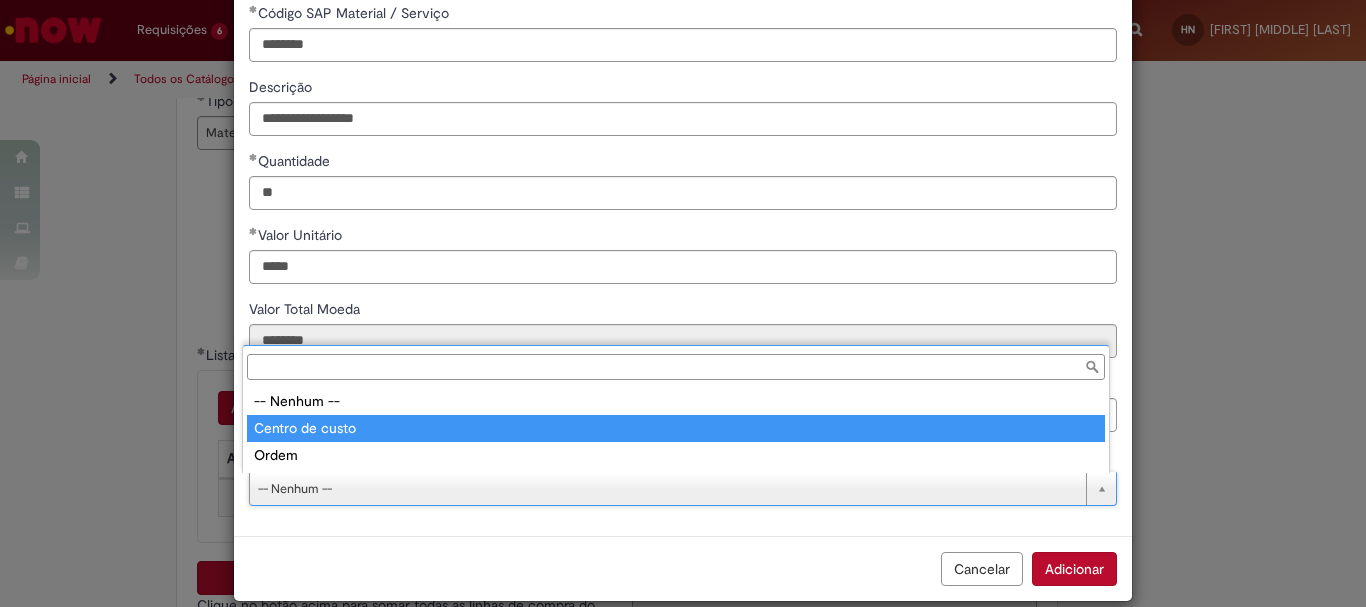 type on "**********" 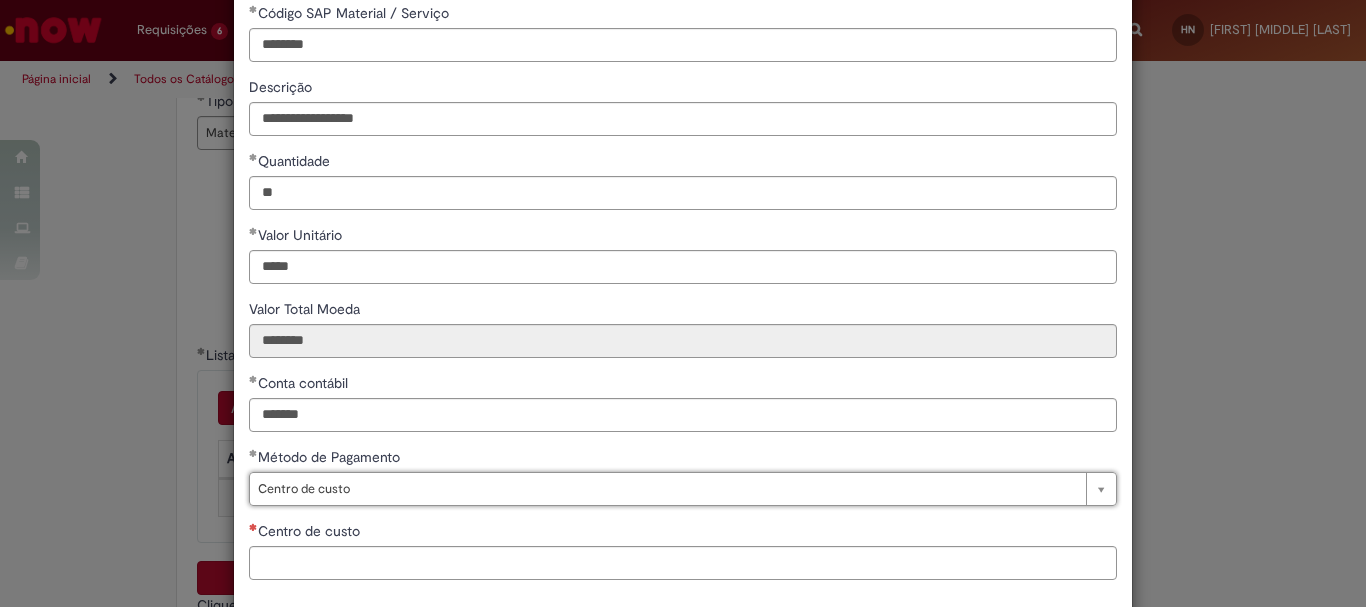 scroll, scrollTop: 199, scrollLeft: 0, axis: vertical 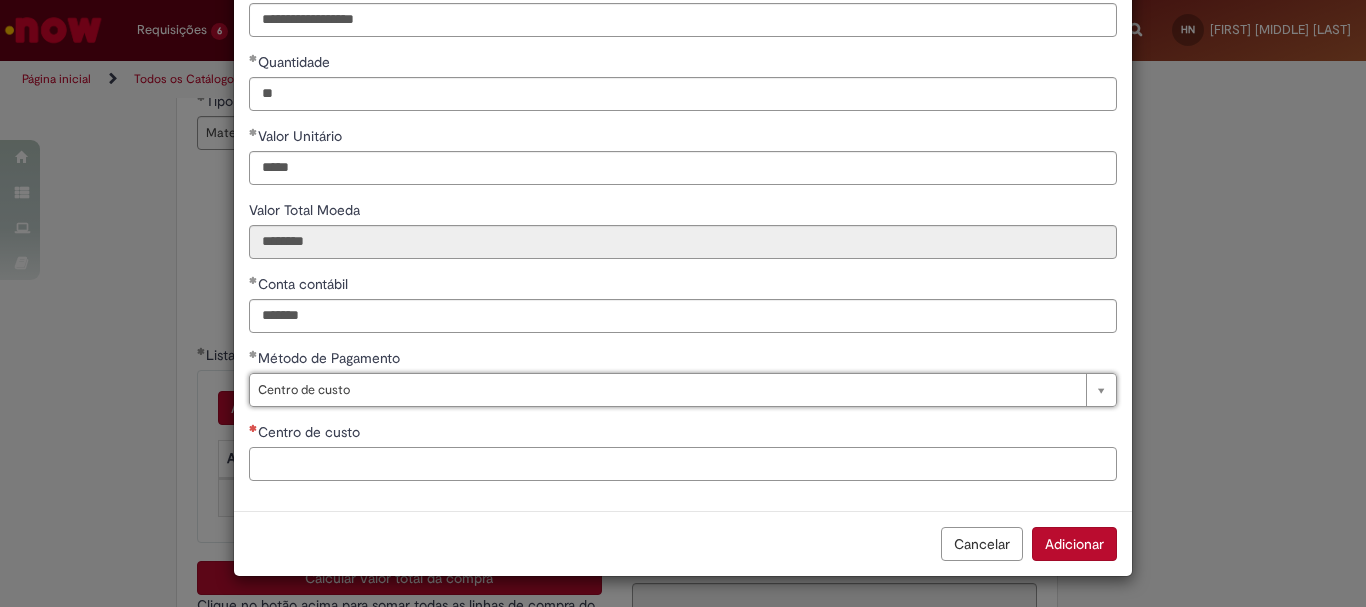 click on "Centro de custo" at bounding box center (683, 464) 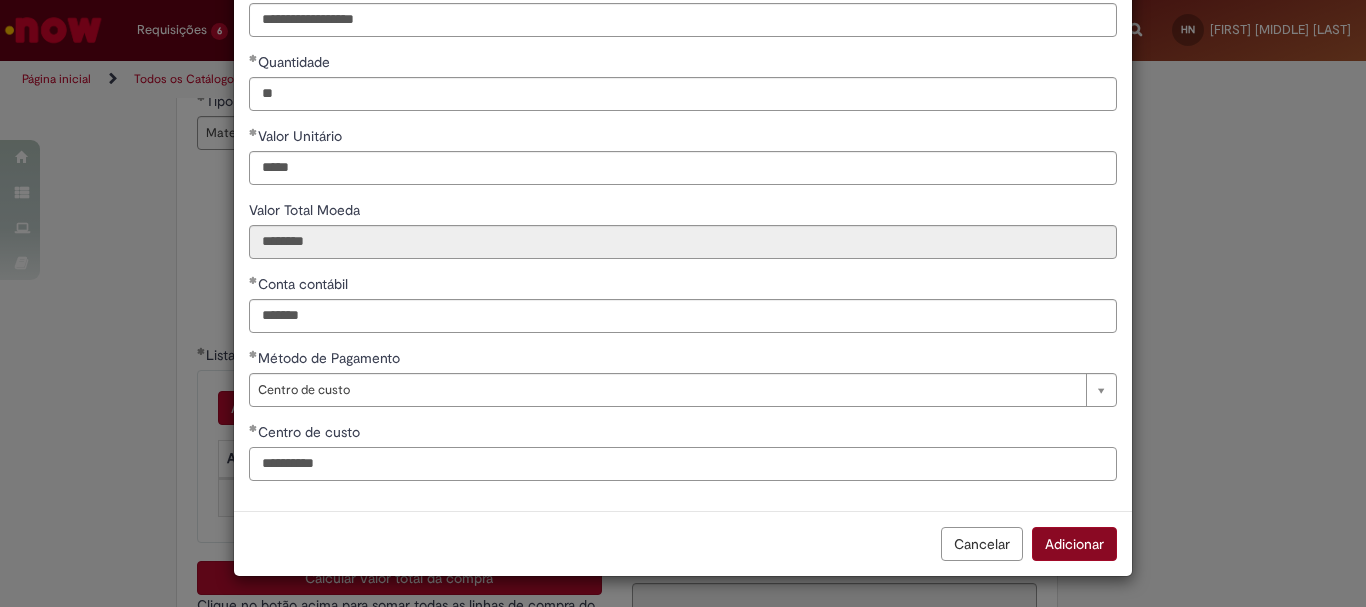 type on "**********" 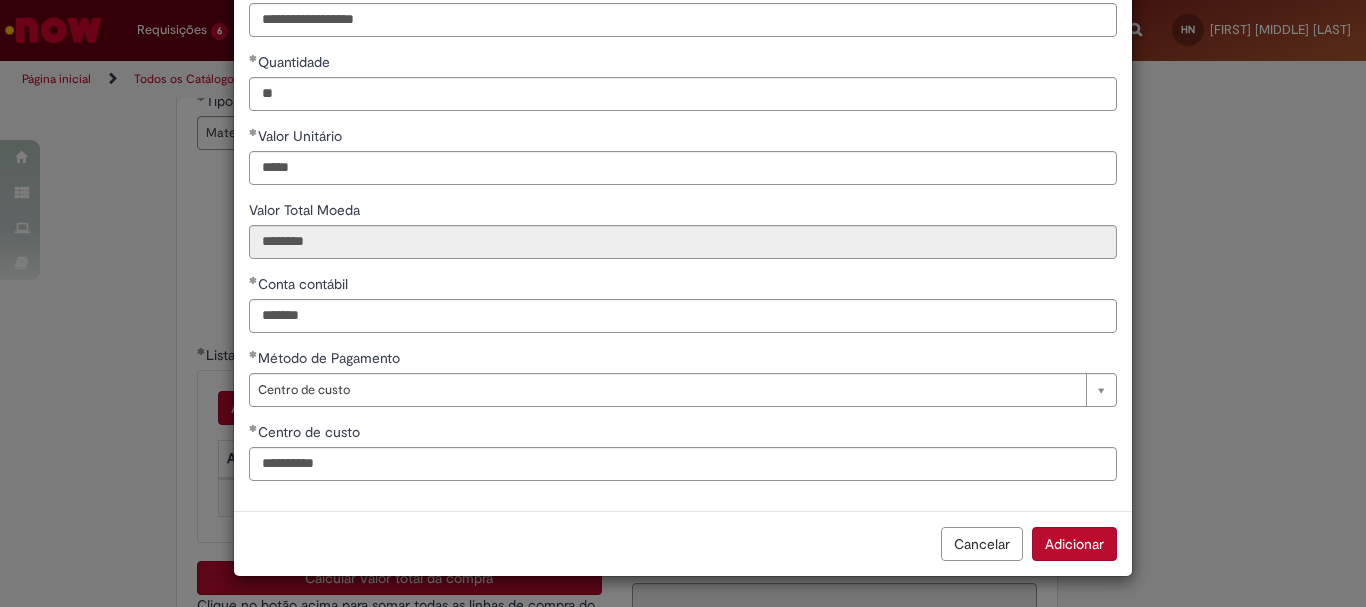 click on "Adicionar" at bounding box center [1074, 544] 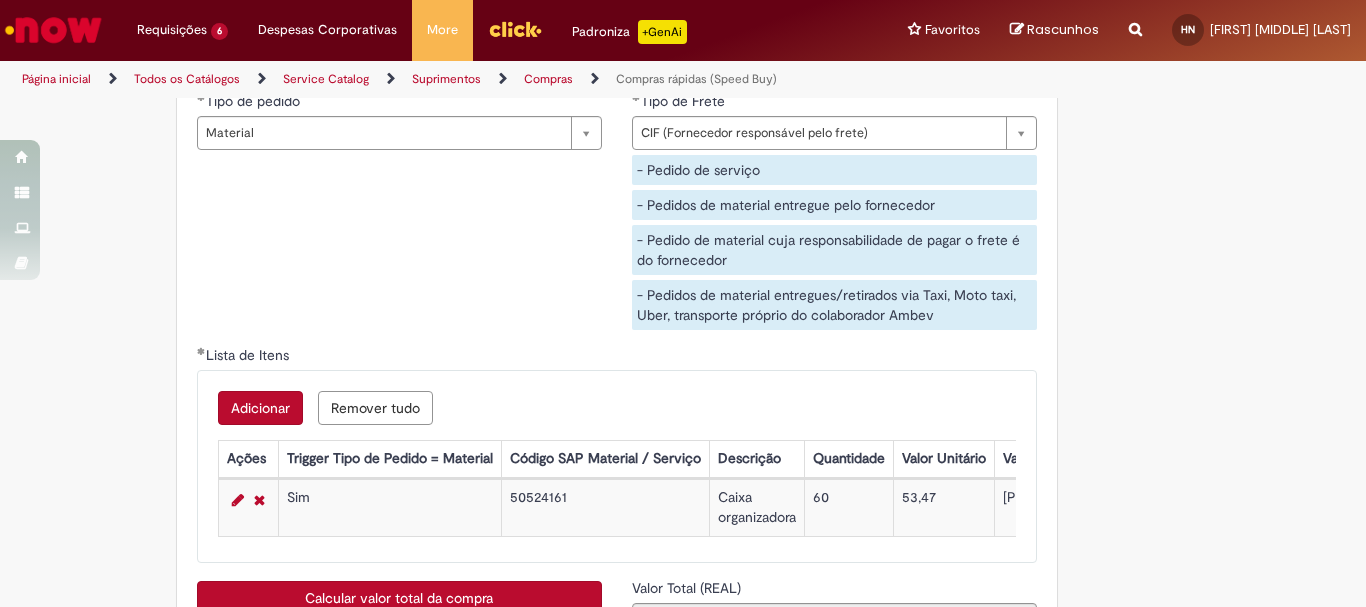 scroll, scrollTop: 3400, scrollLeft: 0, axis: vertical 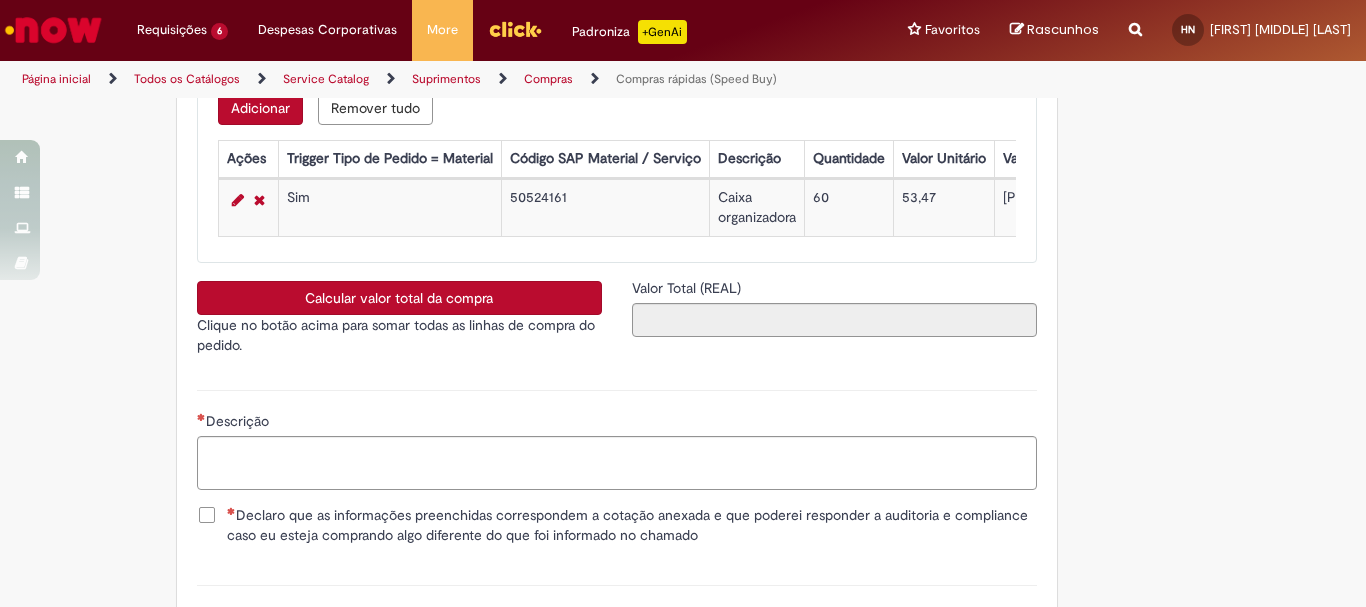 click on "Calcular valor total da compra" at bounding box center [399, 298] 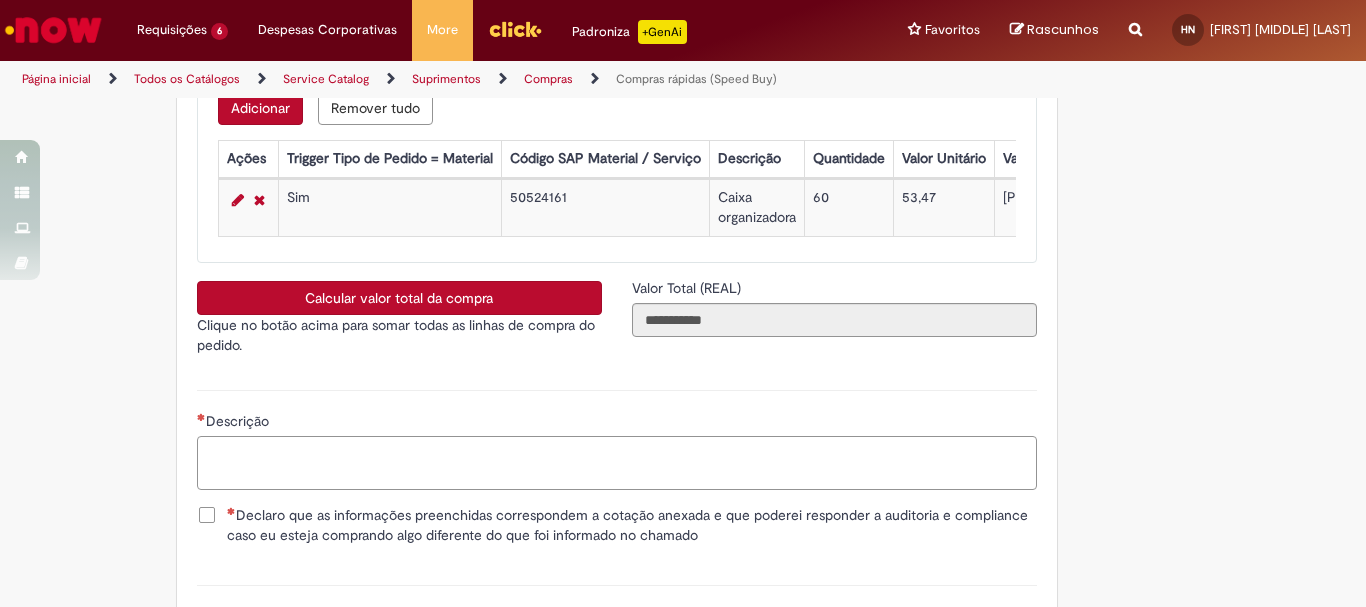 click on "Descrição" at bounding box center [617, 463] 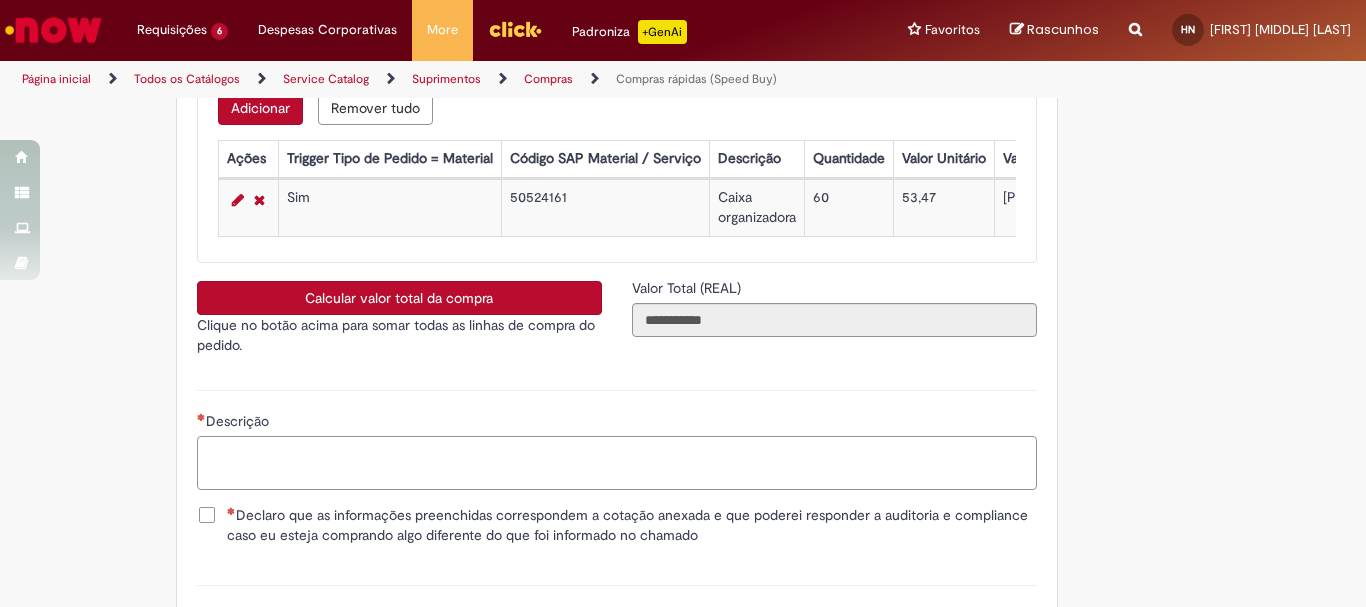 click on "Descrição" at bounding box center (617, 463) 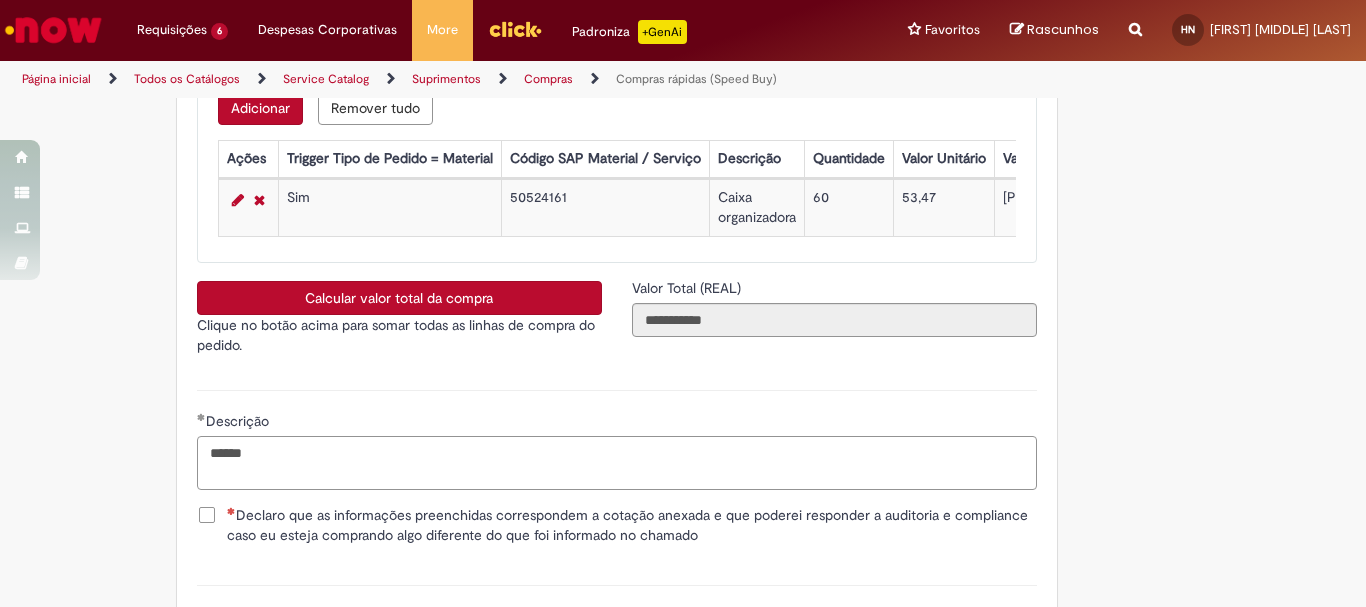 type on "*****" 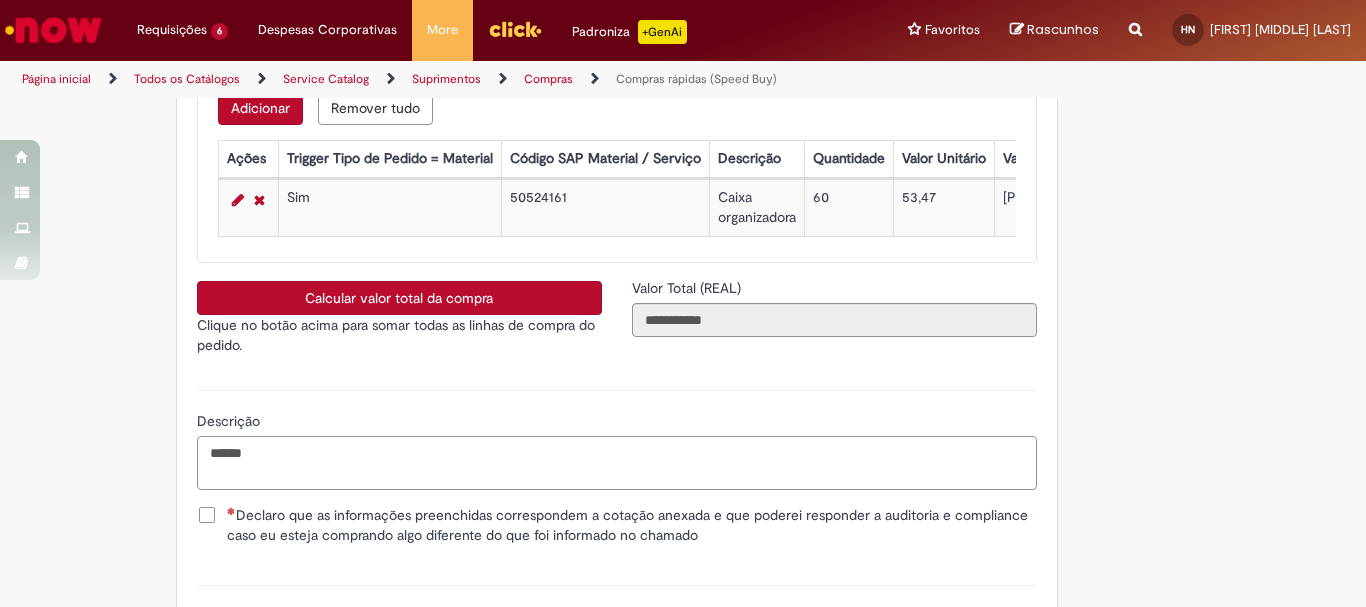 drag, startPoint x: 479, startPoint y: 479, endPoint x: 171, endPoint y: 480, distance: 308.00162 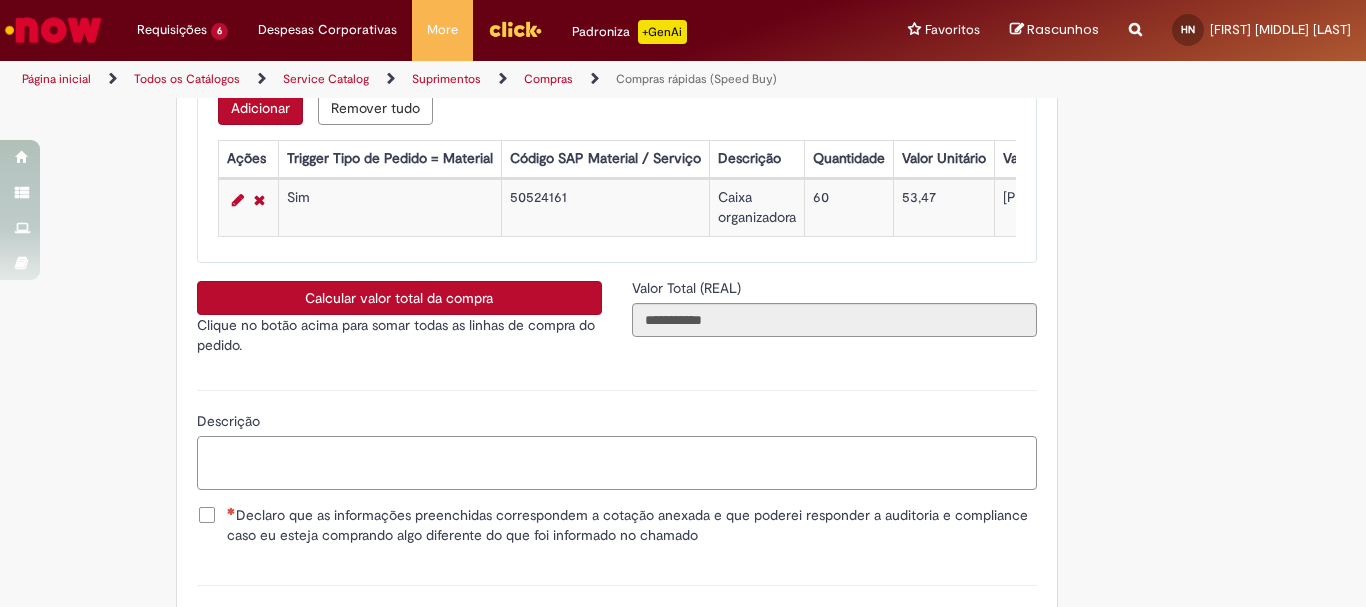 paste on "**********" 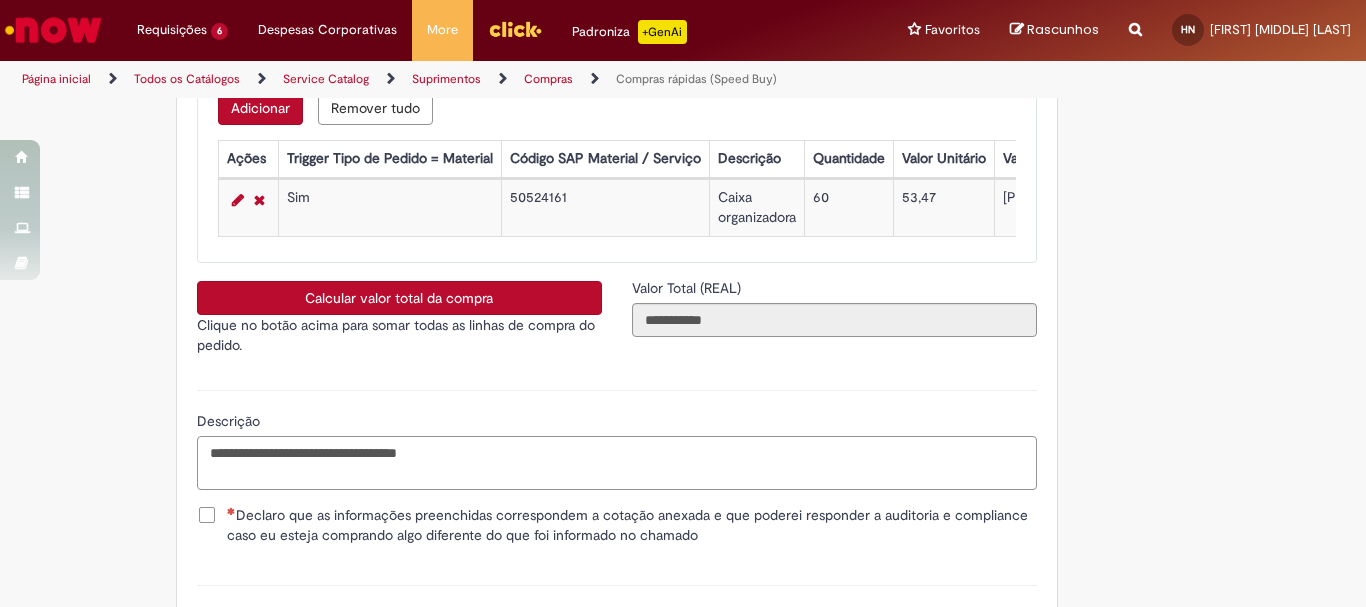 scroll, scrollTop: 3621, scrollLeft: 0, axis: vertical 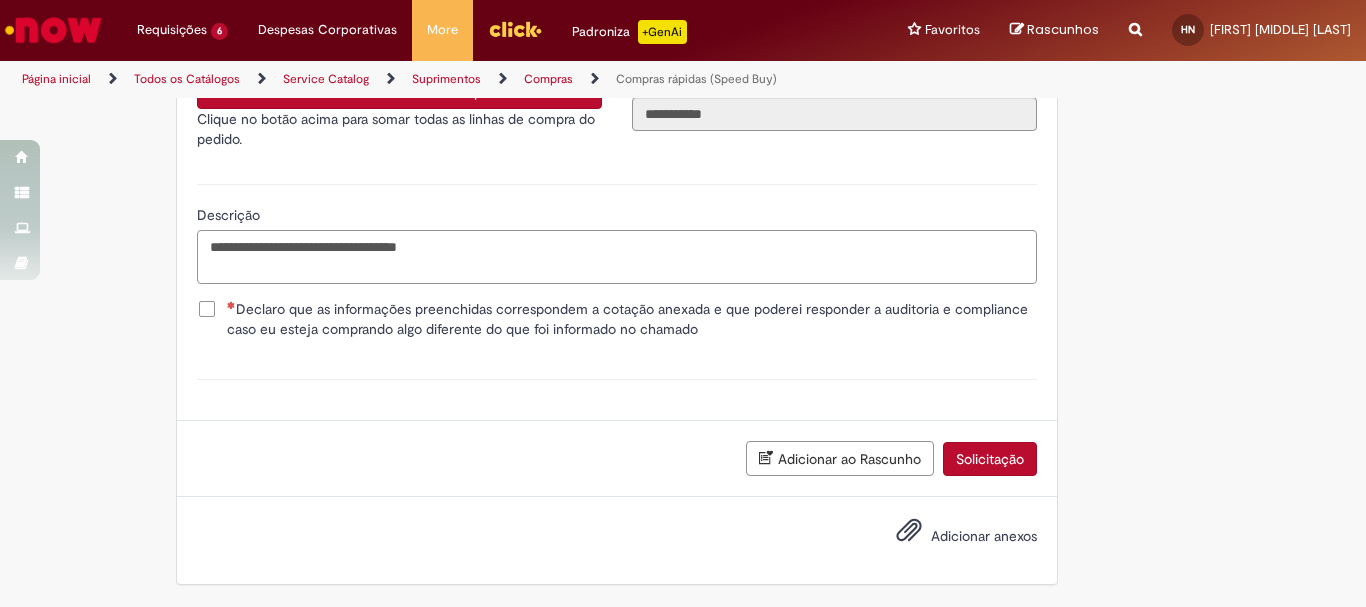 type on "**********" 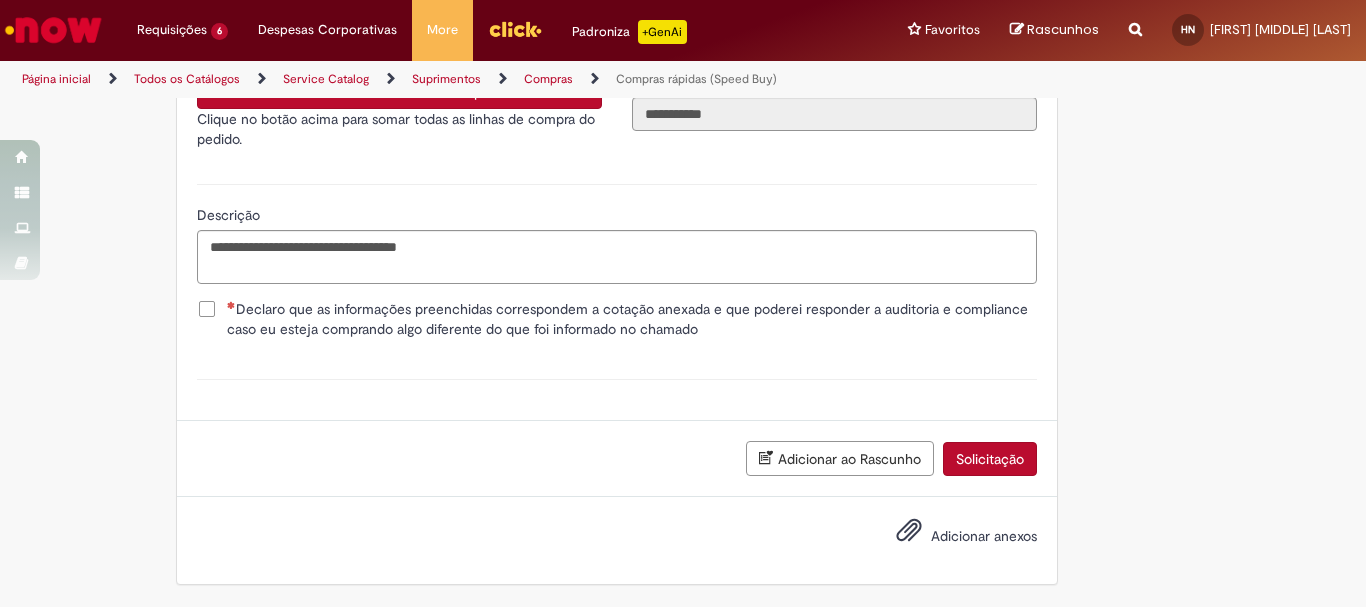 click on "Adicionar anexos" at bounding box center (984, 536) 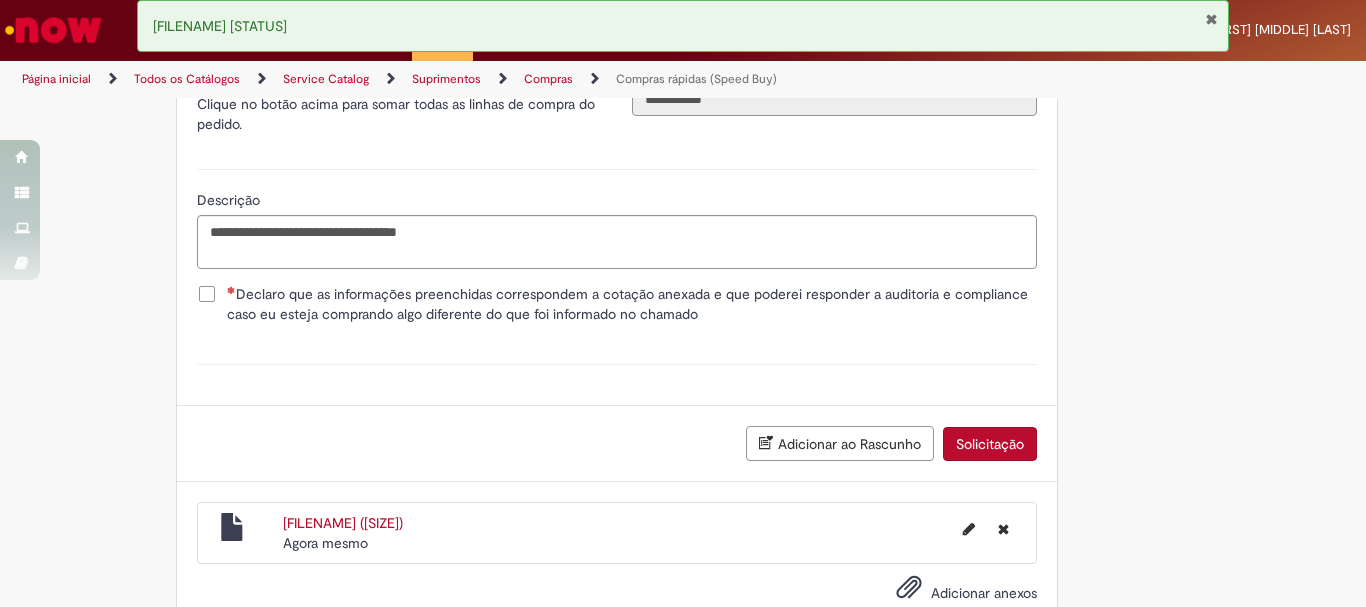 click on "Declaro que as informações preenchidas correspondem a cotação anexada e que poderei responder a auditoria e compliance caso eu esteja comprando algo diferente do que foi informado no chamado" at bounding box center (632, 304) 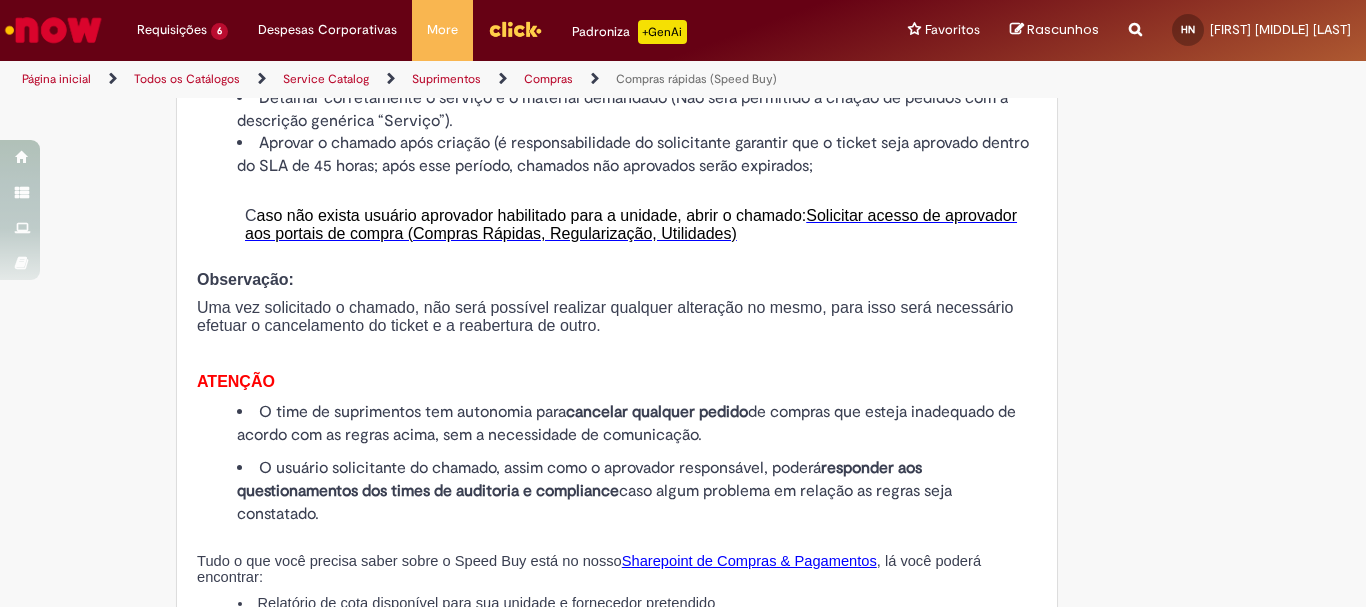 scroll, scrollTop: 2300, scrollLeft: 0, axis: vertical 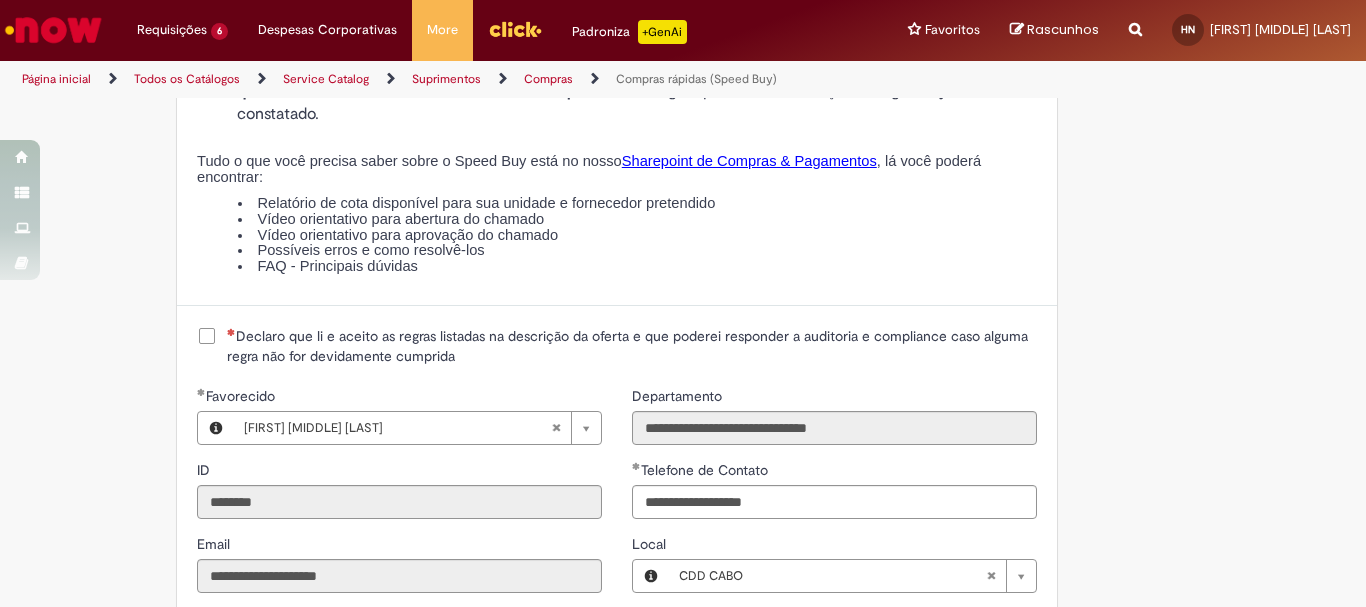 click on "Declaro que li e aceito as regras listadas na descrição da oferta e que poderei responder a auditoria e compliance caso alguma regra não for devidamente cumprida" at bounding box center (632, 346) 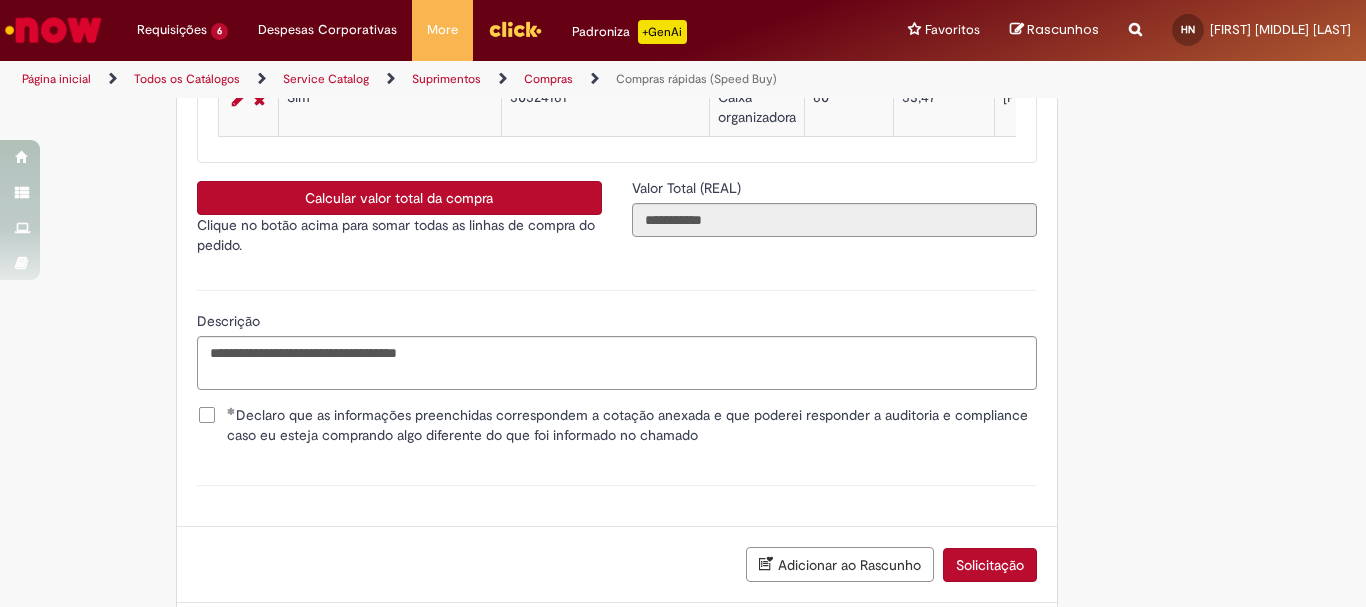 scroll, scrollTop: 3693, scrollLeft: 0, axis: vertical 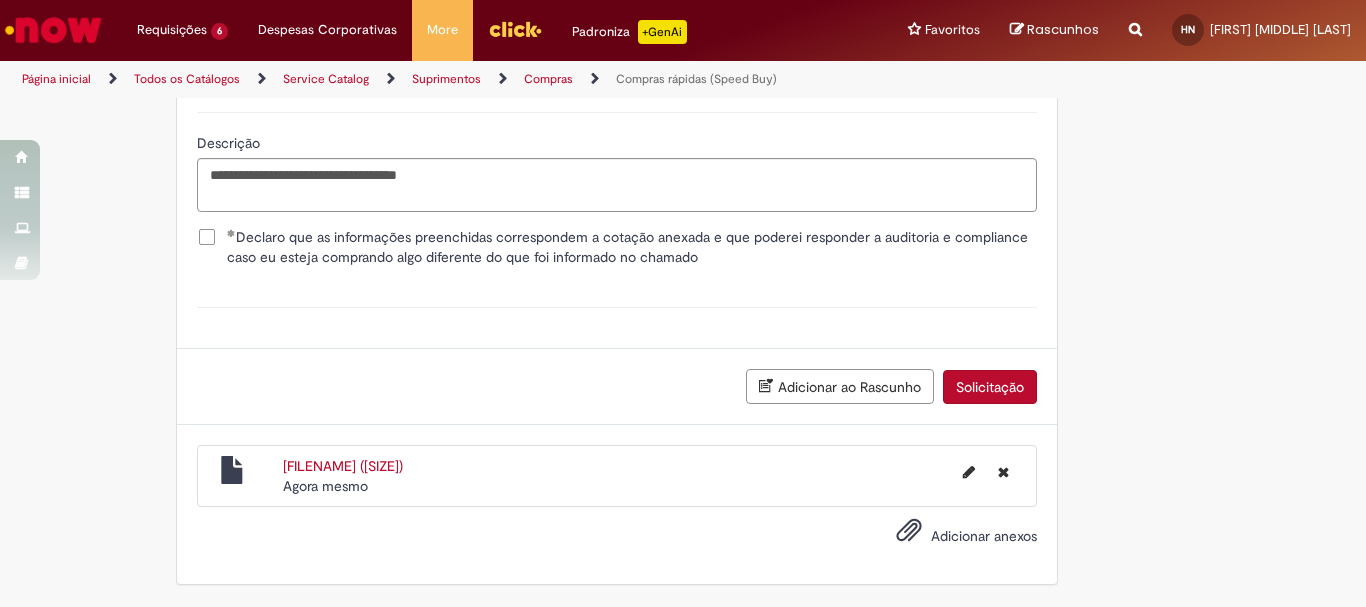 click on "Solicitação" at bounding box center (990, 387) 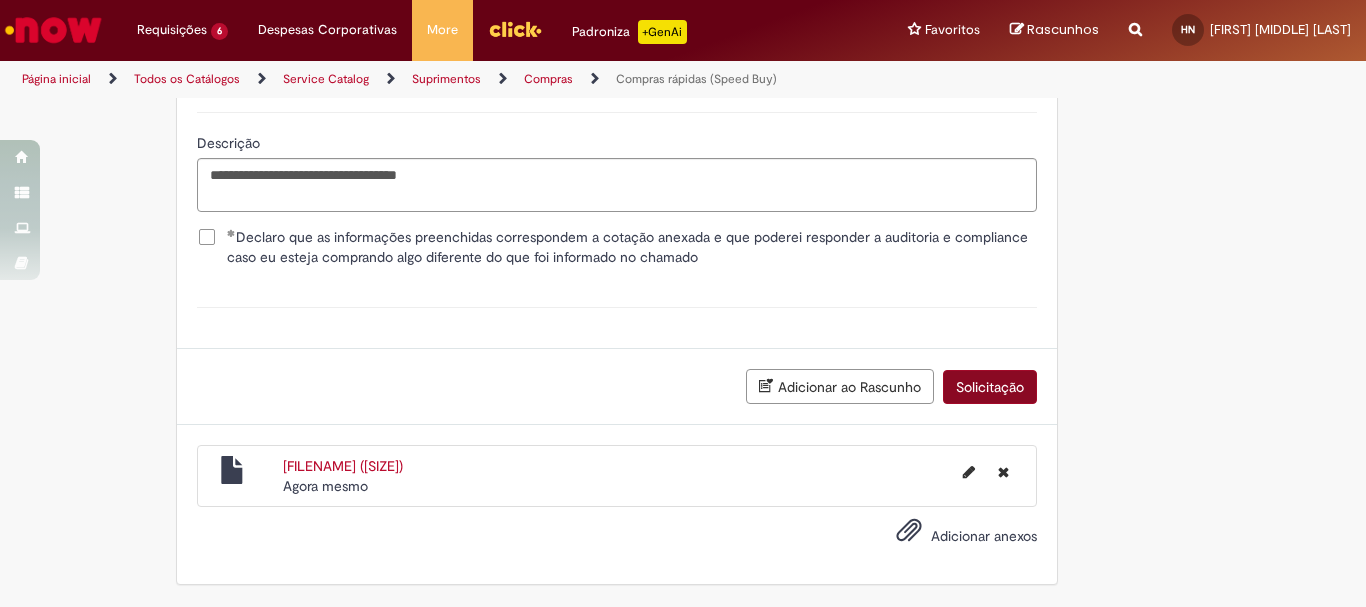 scroll, scrollTop: 3647, scrollLeft: 0, axis: vertical 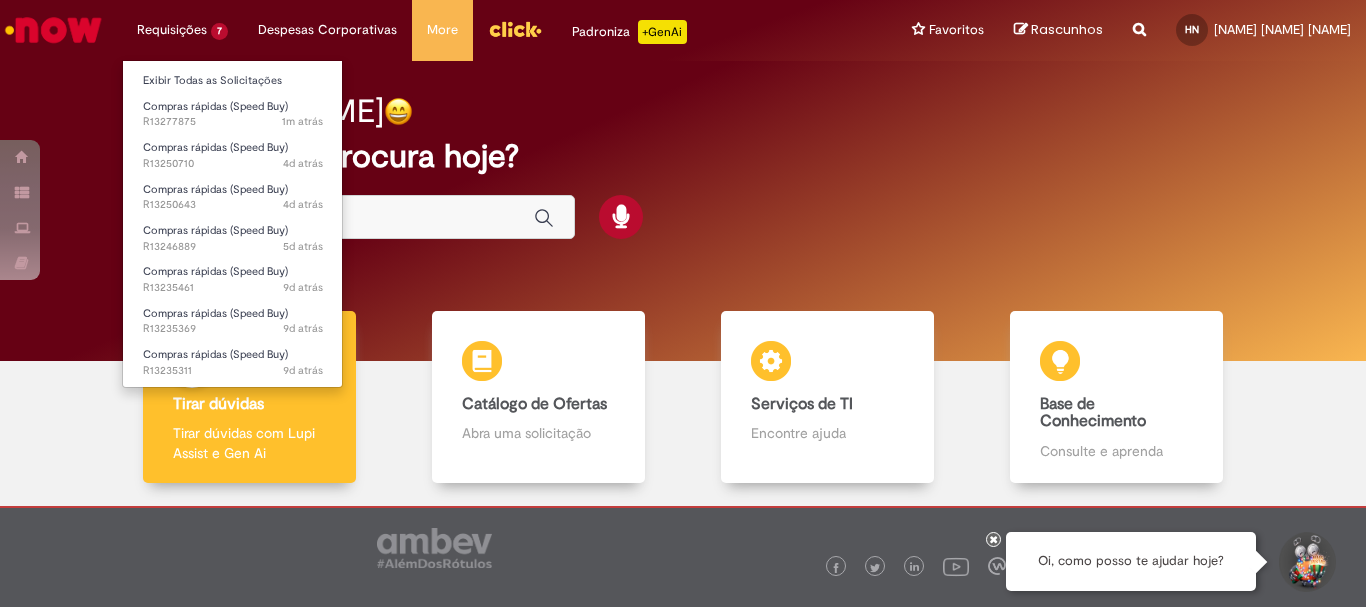 click on "Requisições   7
Exibir Todas as Solicitações
Compras rápidas (Speed Buy)
1m atrás 1m atrás  R13277875
Compras rápidas (Speed Buy)
4d atrás 4 dias atrás  R13250710
Compras rápidas (Speed Buy)
4d atrás 4 dias atrás  R13250643
Compras rápidas (Speed Buy)
5d atrás 5 dias atrás  R13246889
Compras rápidas (Speed Buy)
9d atrás 9 dias atrás  R13235461
Compras rápidas (Speed Buy)
9d atrás 9 dias atrás  R13235369
Compras rápidas (Speed Buy)
9d atrás 9 dias atrás  R13235311" at bounding box center [182, 30] 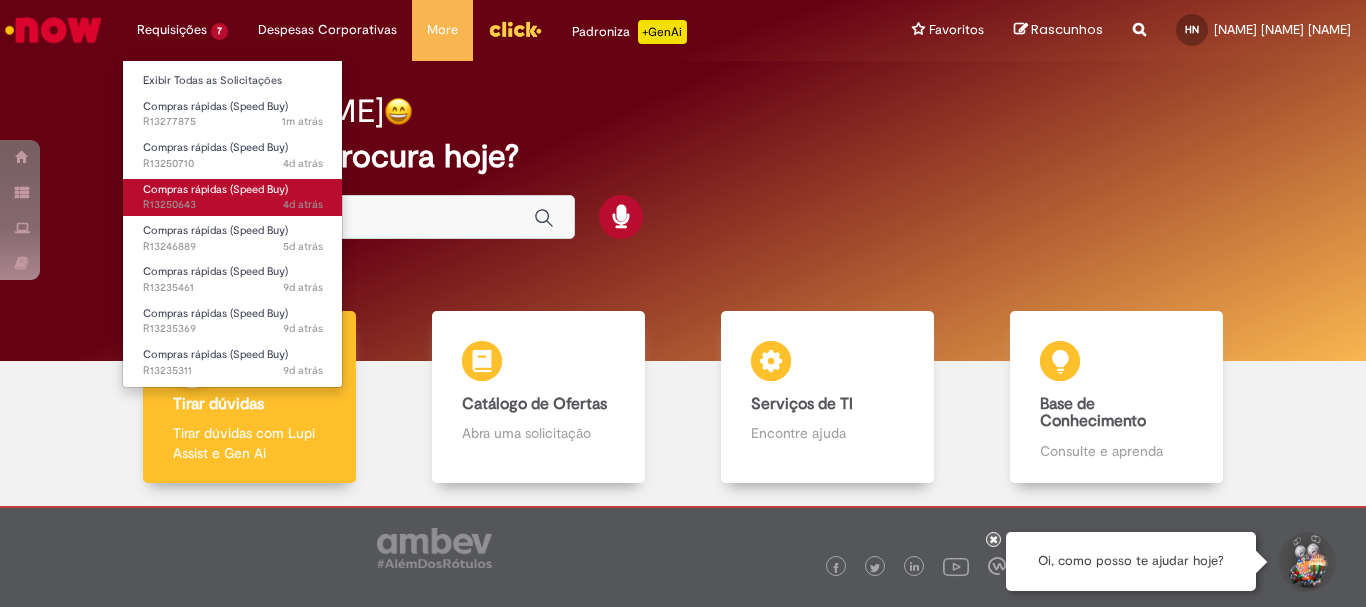 click on "Compras rápidas (Speed Buy)" at bounding box center [215, 189] 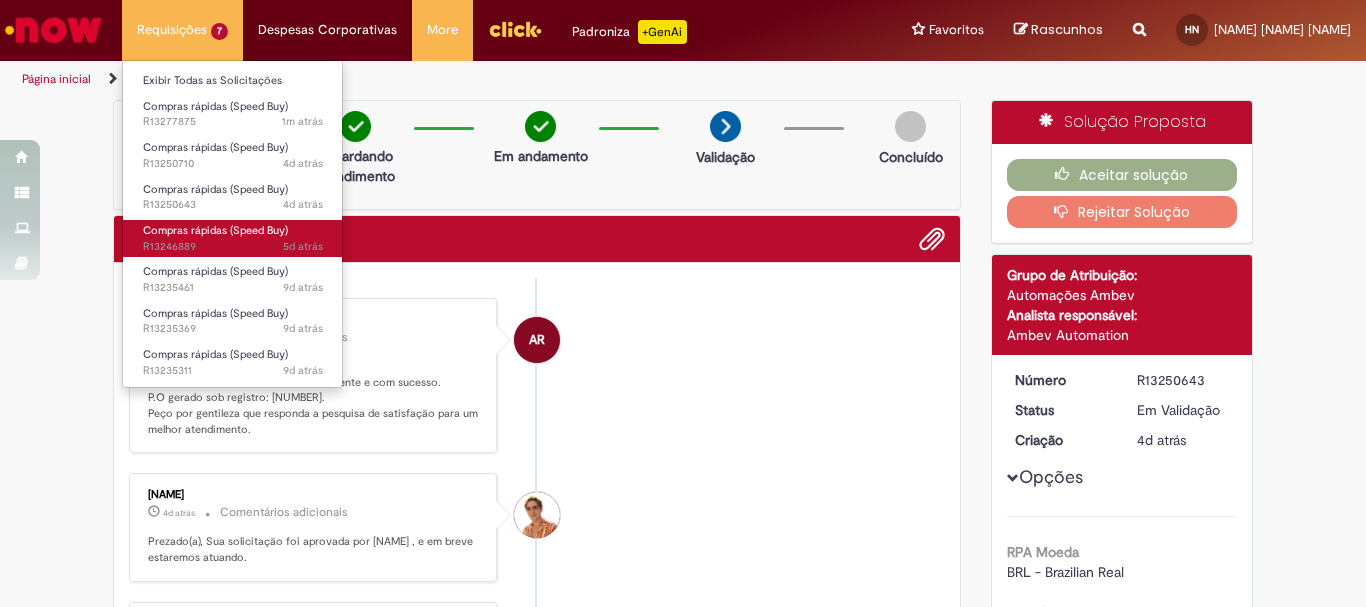 click on "Compras rápidas (Speed Buy)" at bounding box center [215, 230] 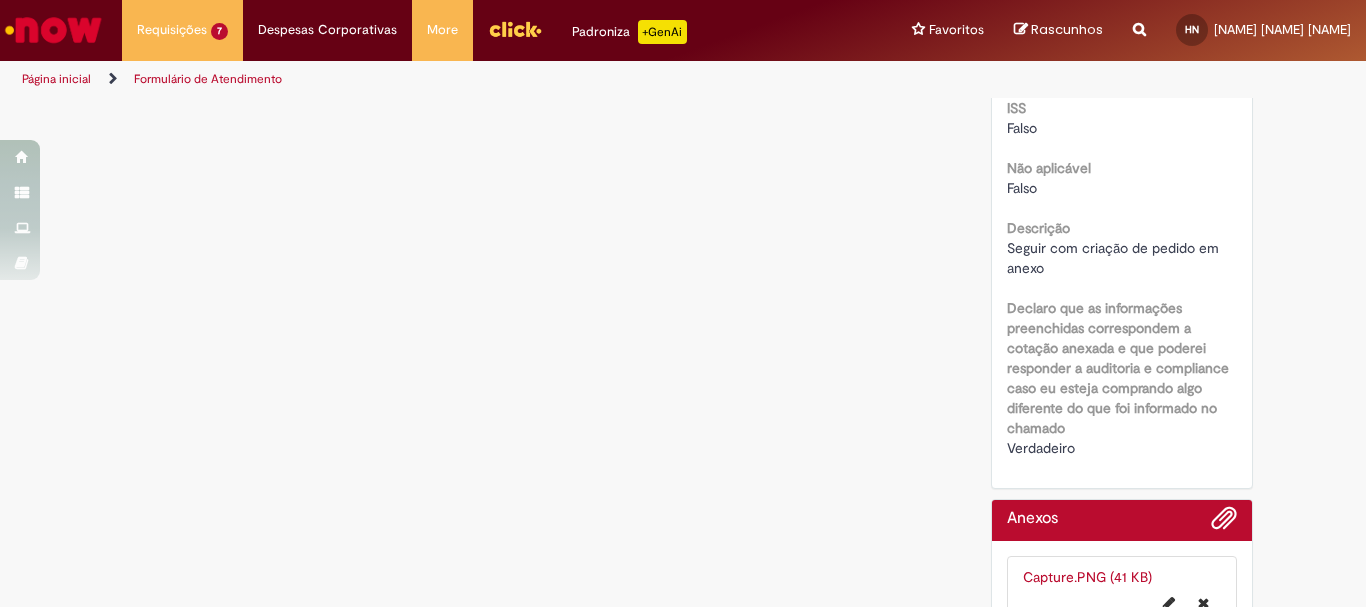 scroll, scrollTop: 2824, scrollLeft: 0, axis: vertical 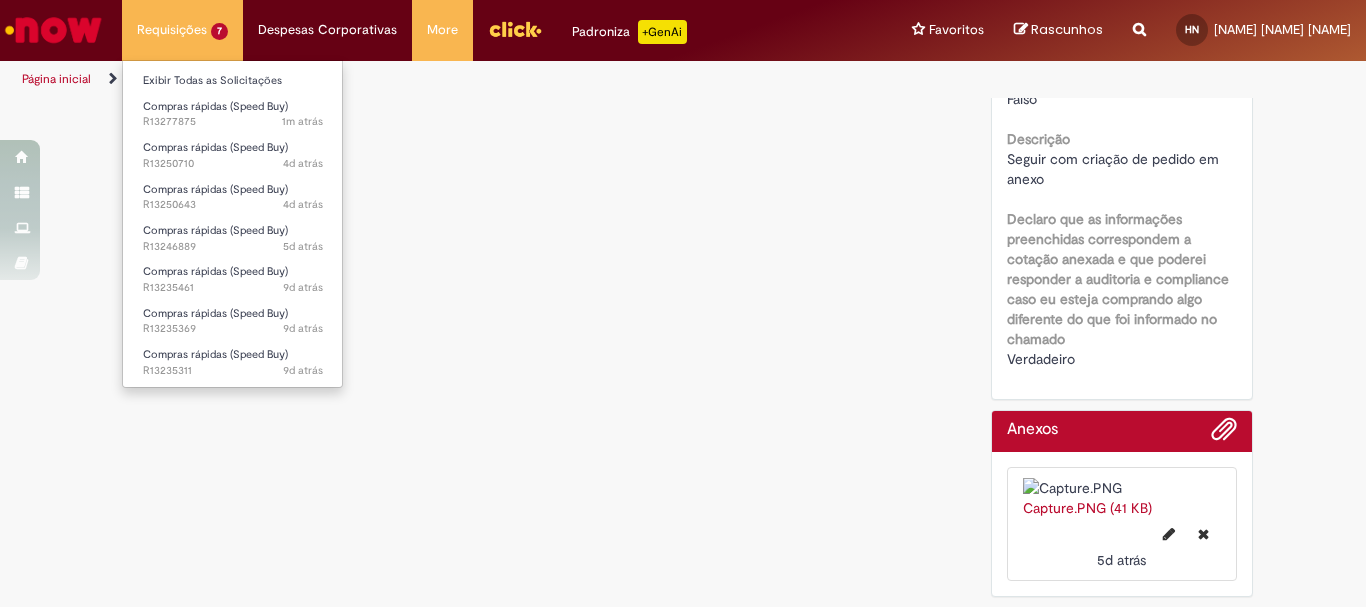 click on "Requisições   7
Exibir Todas as Solicitações
Compras rápidas (Speed Buy)
1m atrás 1m atrás  R13277875
Compras rápidas (Speed Buy)
4d atrás 4 dias atrás  R13250710
Compras rápidas (Speed Buy)
4d atrás 4 dias atrás  R13250643
Compras rápidas (Speed Buy)
5d atrás 5 dias atrás  R13246889
Compras rápidas (Speed Buy)
9d atrás 9 dias atrás  R13235461
Compras rápidas (Speed Buy)
9d atrás 9 dias atrás  R13235369
Compras rápidas (Speed Buy)
9d atrás 9 dias atrás  R13235311" at bounding box center (182, 30) 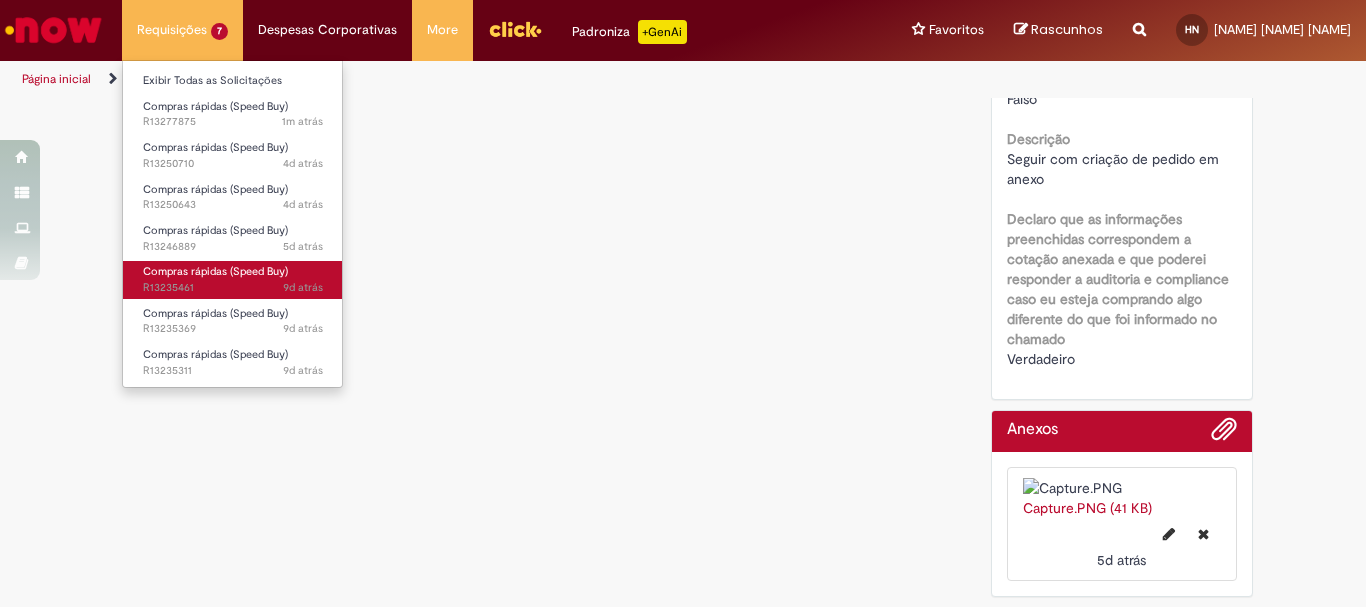 click on "Compras rápidas (Speed Buy)
9d atrás 9 dias atrás  R13235461" at bounding box center [233, 279] 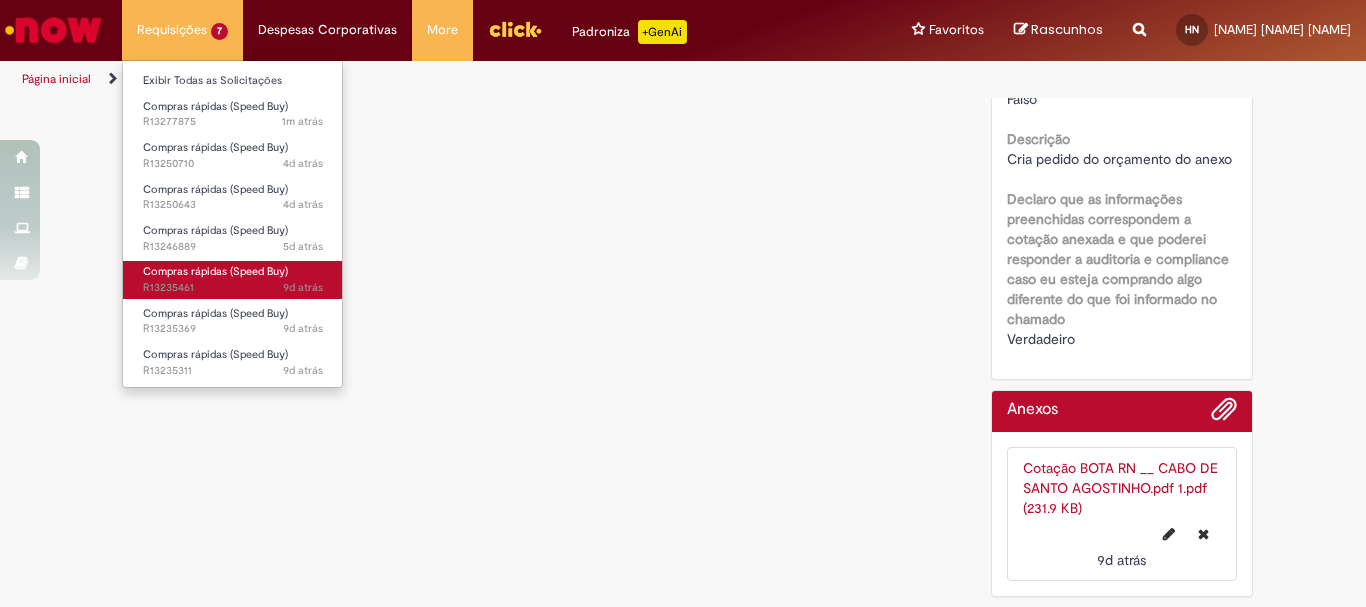 scroll, scrollTop: 0, scrollLeft: 0, axis: both 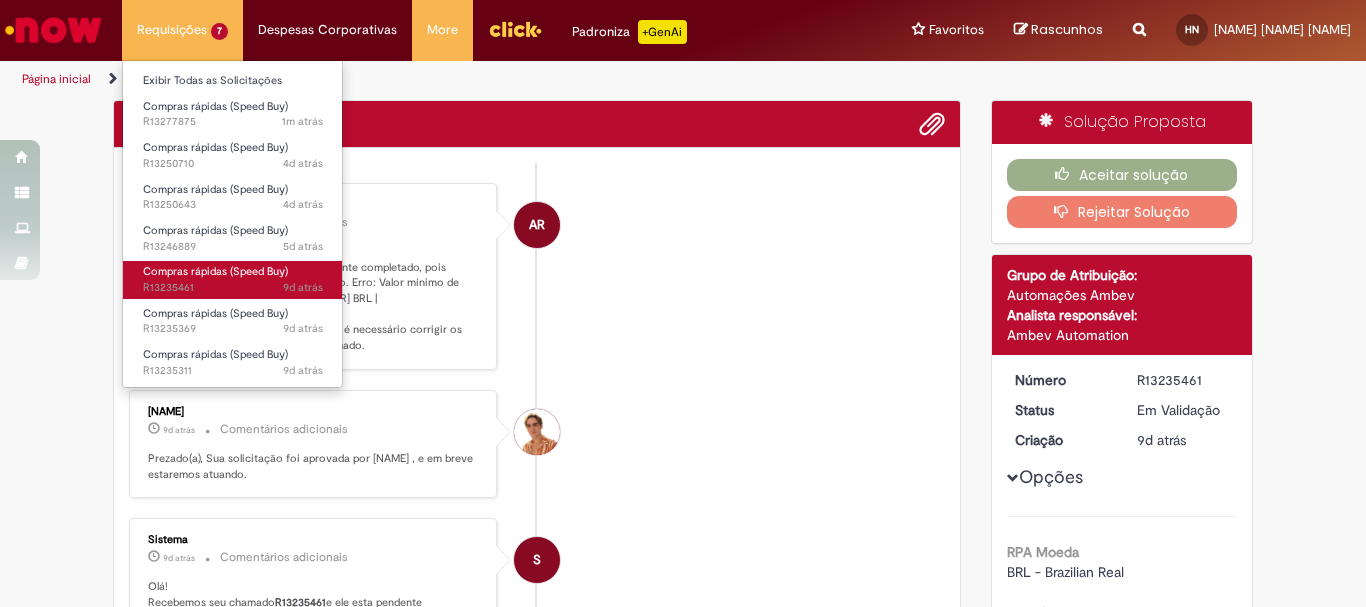 click on "Compras rápidas (Speed Buy)
9d atrás 9 dias atrás  R13235461" at bounding box center [233, 279] 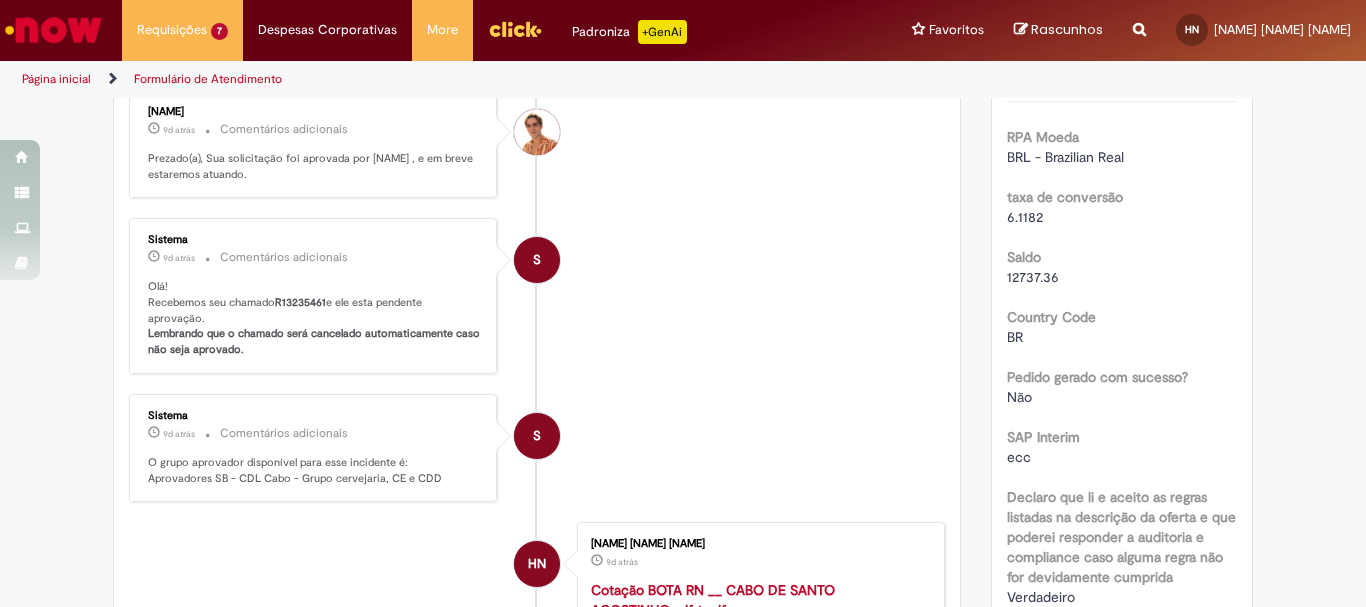 scroll, scrollTop: 215, scrollLeft: 0, axis: vertical 